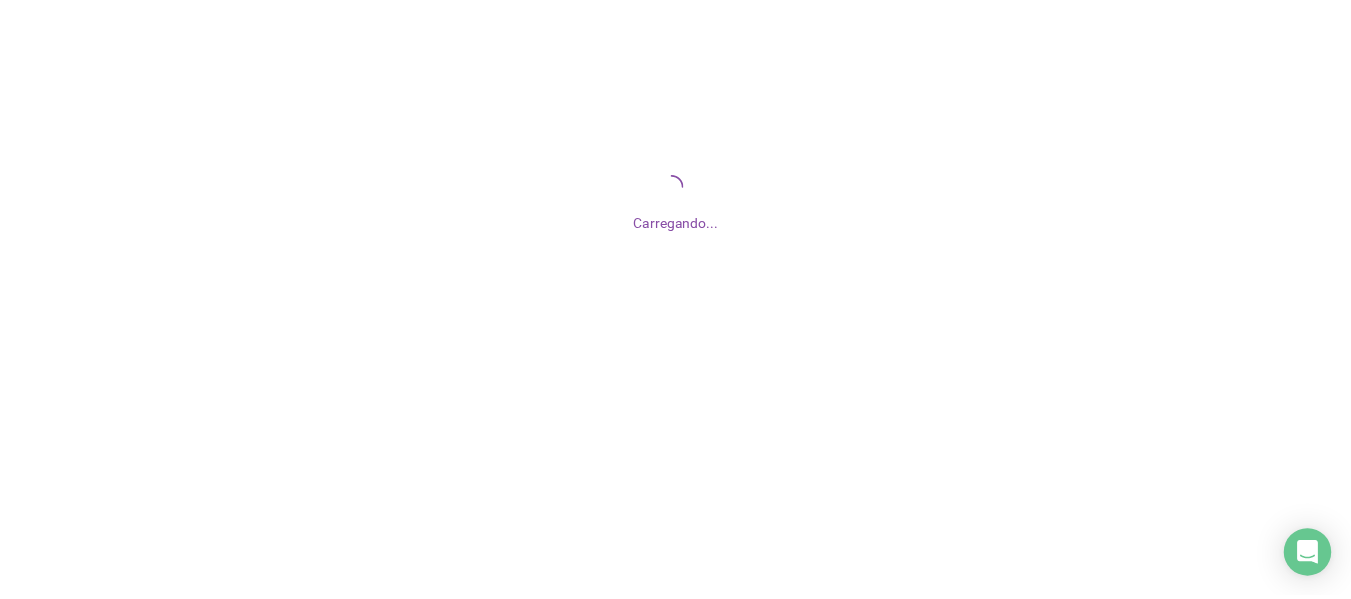 scroll, scrollTop: 0, scrollLeft: 0, axis: both 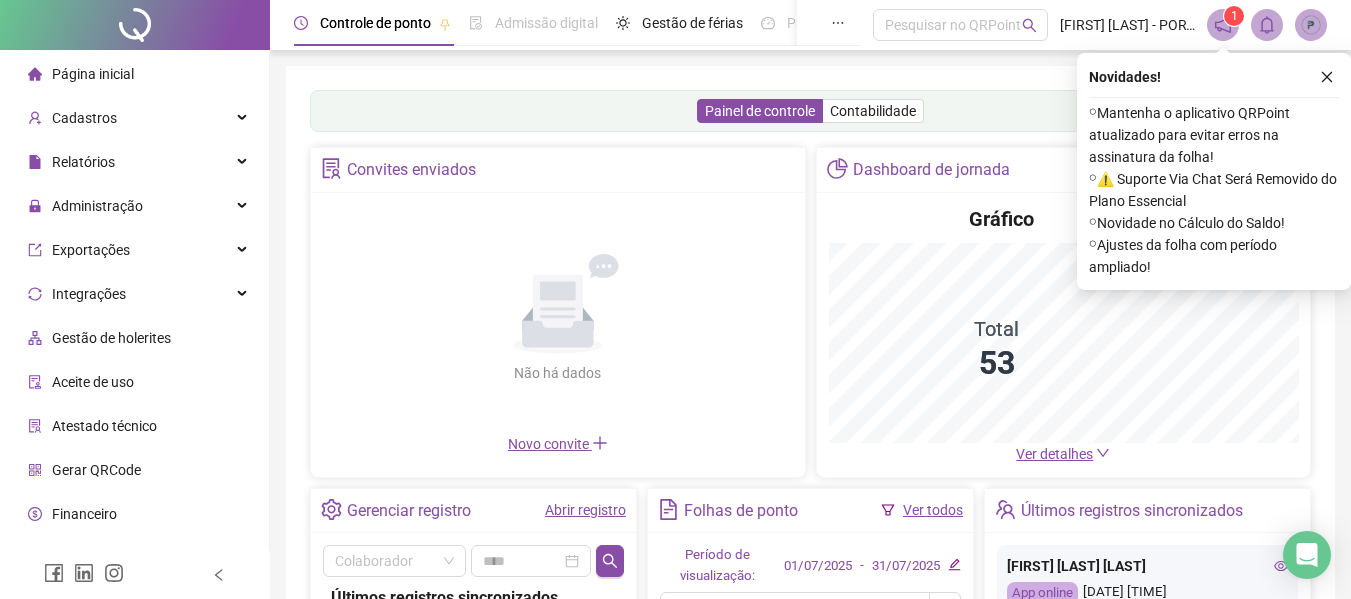 click at bounding box center [1327, 77] 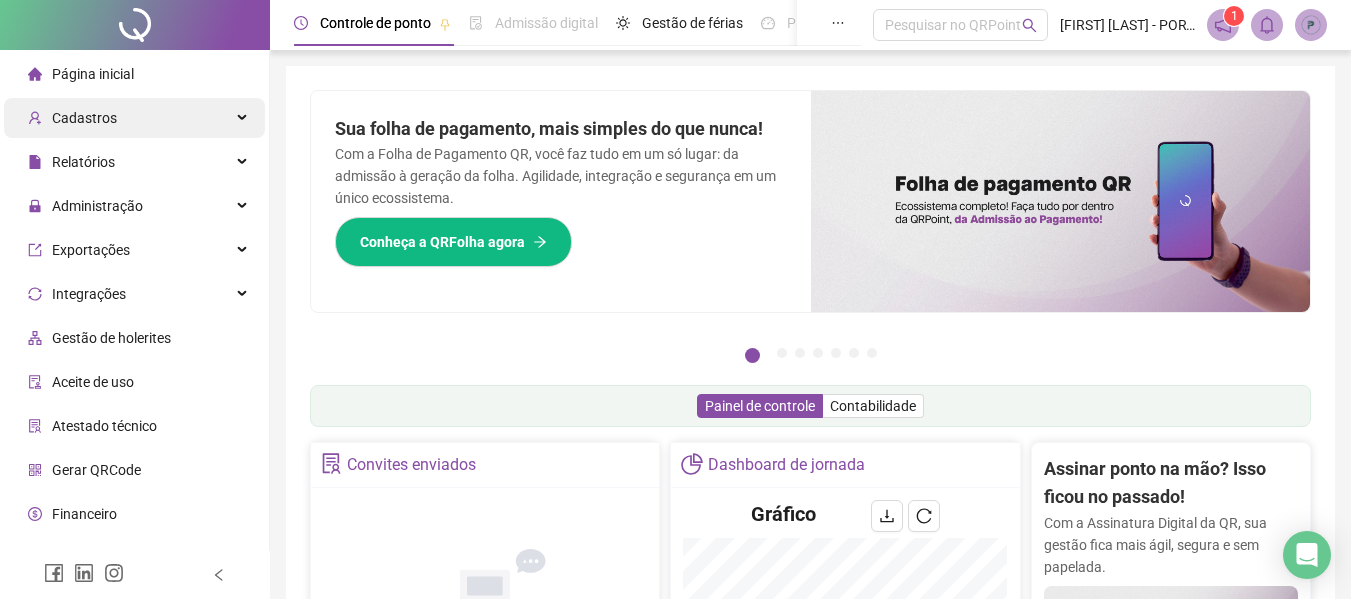 click on "Cadastros" at bounding box center [84, 118] 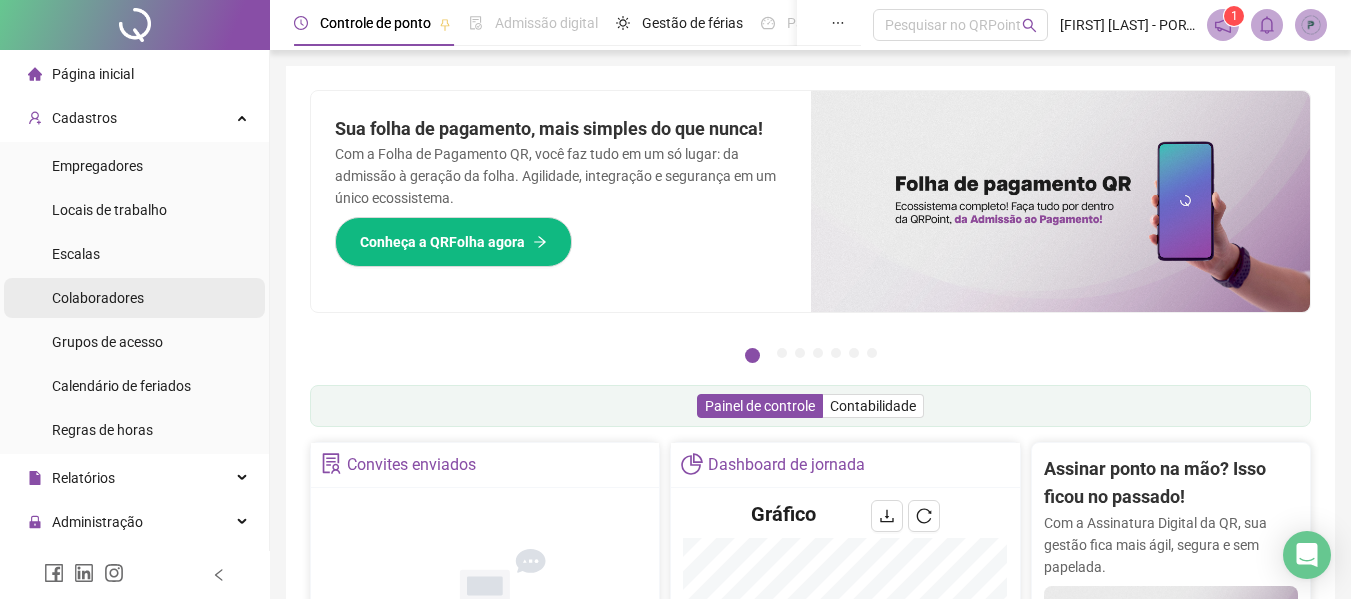 click on "Colaboradores" at bounding box center [98, 298] 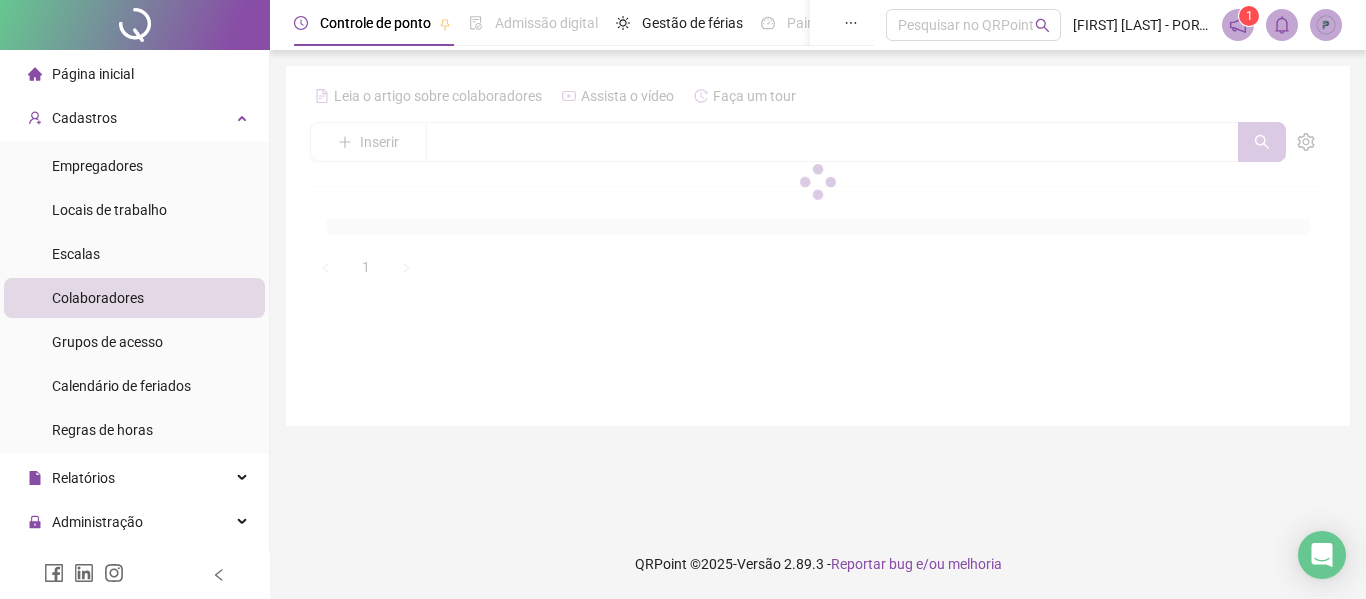 click at bounding box center [818, 181] 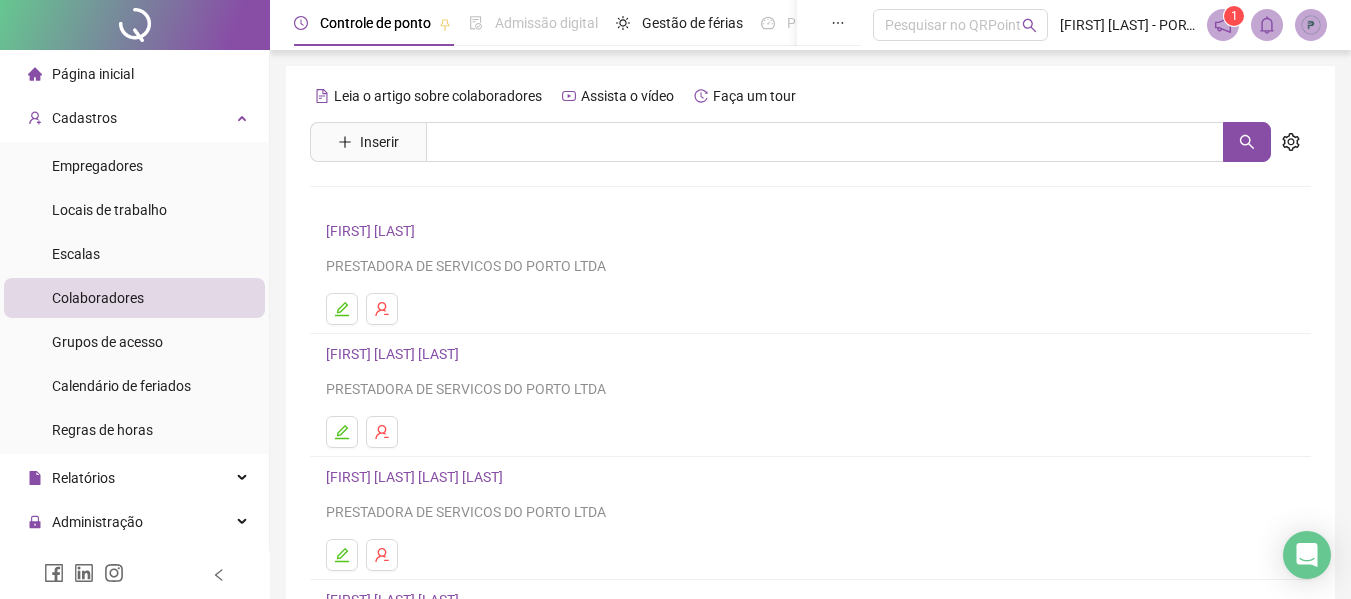 click on "Inserir" at bounding box center [379, 142] 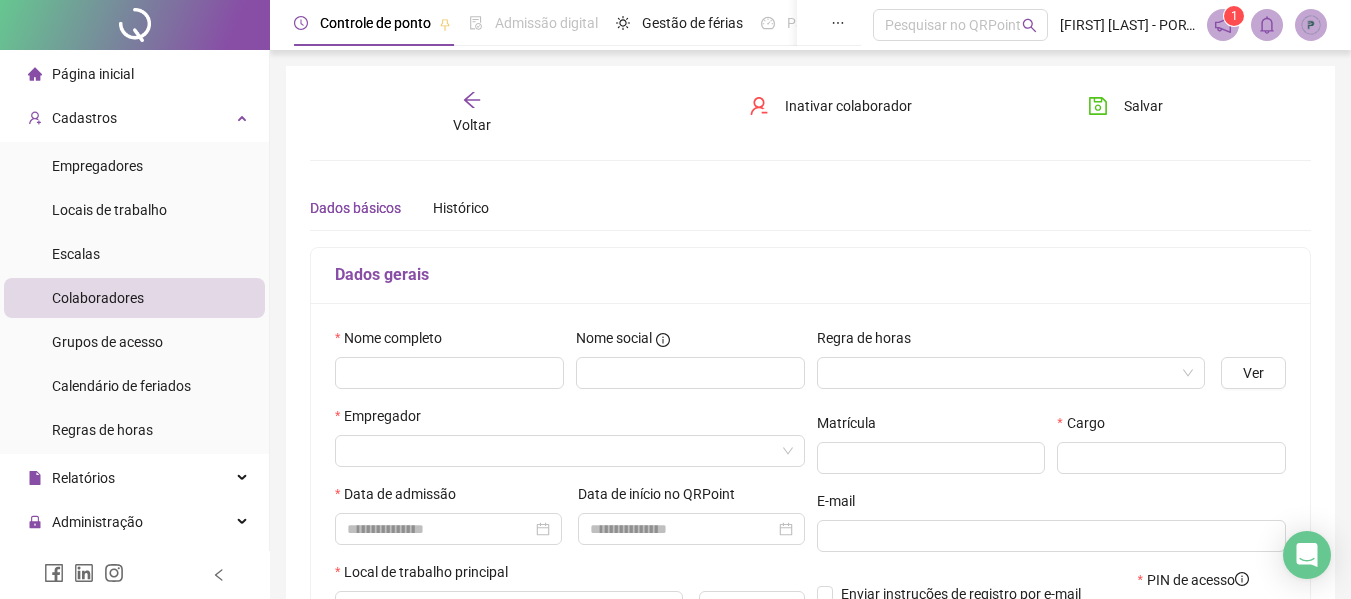 type on "*****" 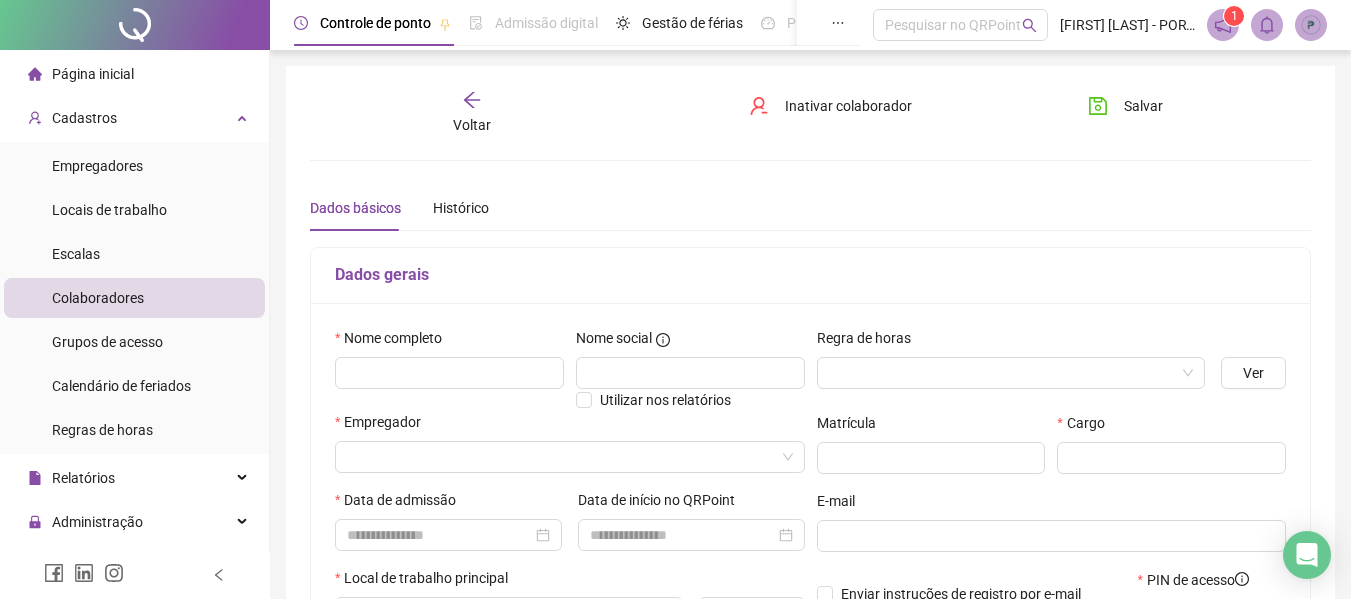 click on "Nome completo" at bounding box center [449, 342] 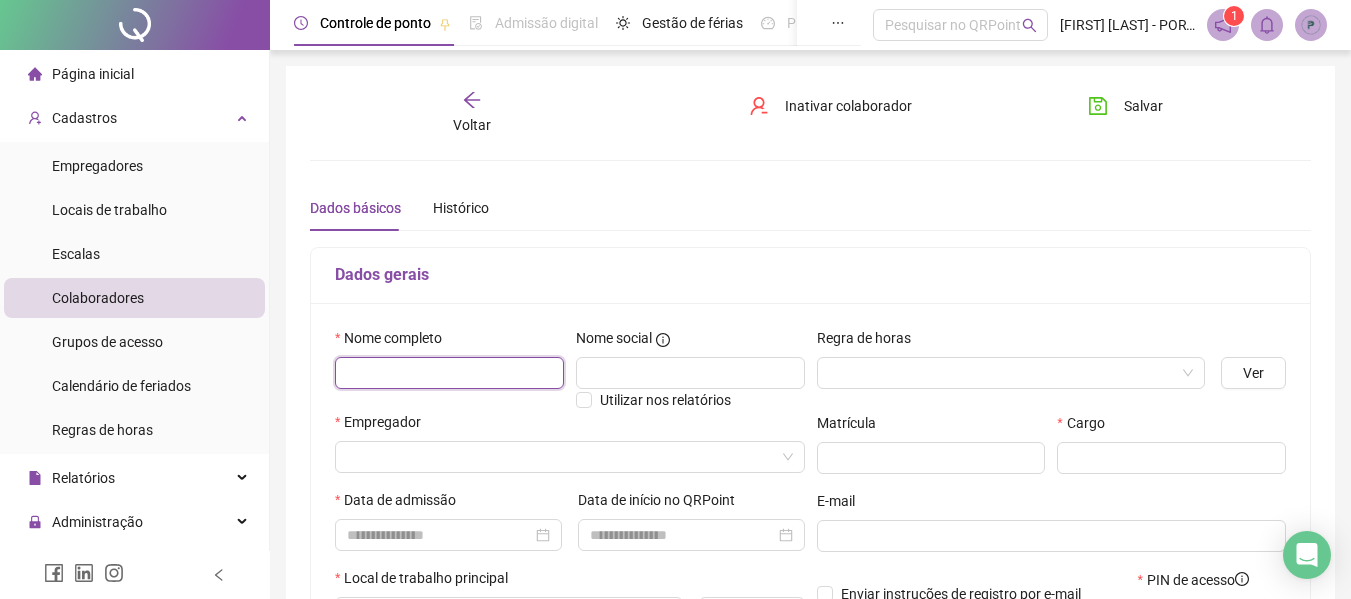 click at bounding box center [449, 373] 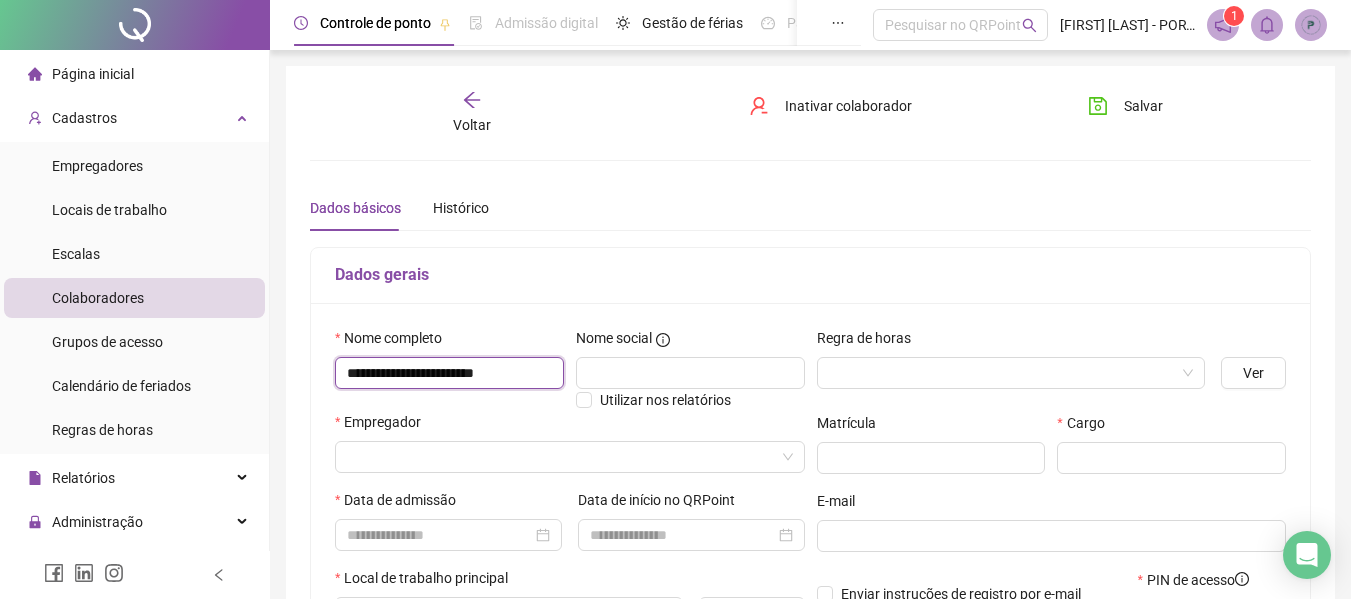type on "**********" 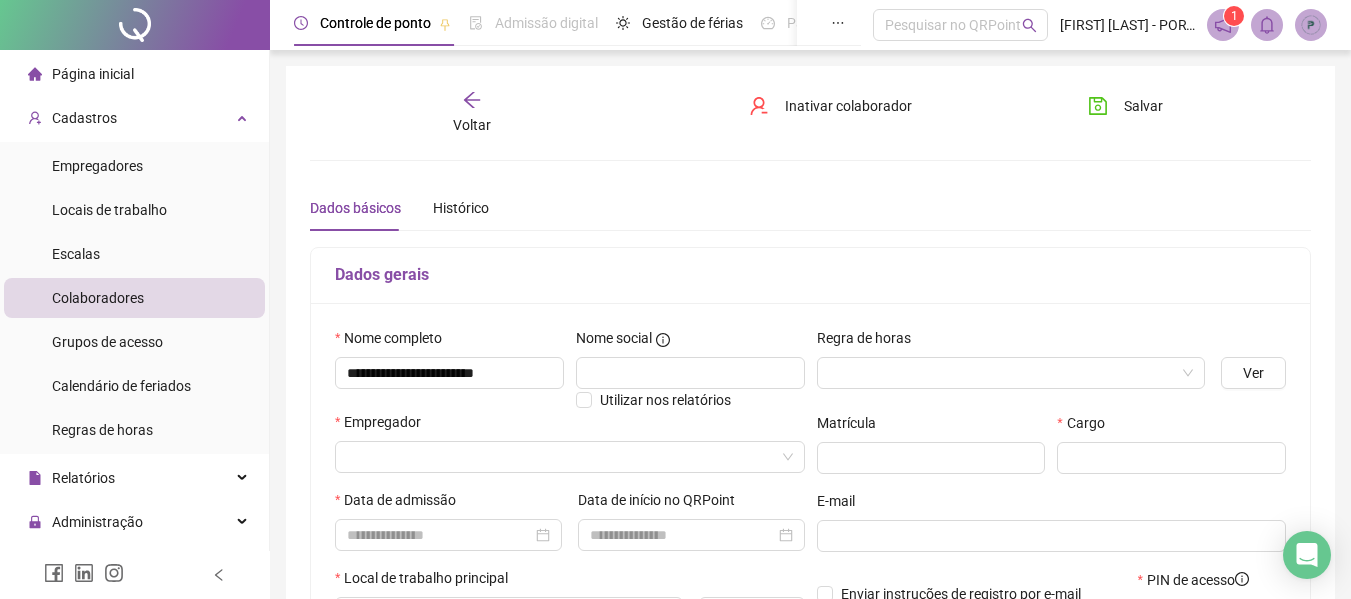 click on "Regra de horas" at bounding box center (1011, 342) 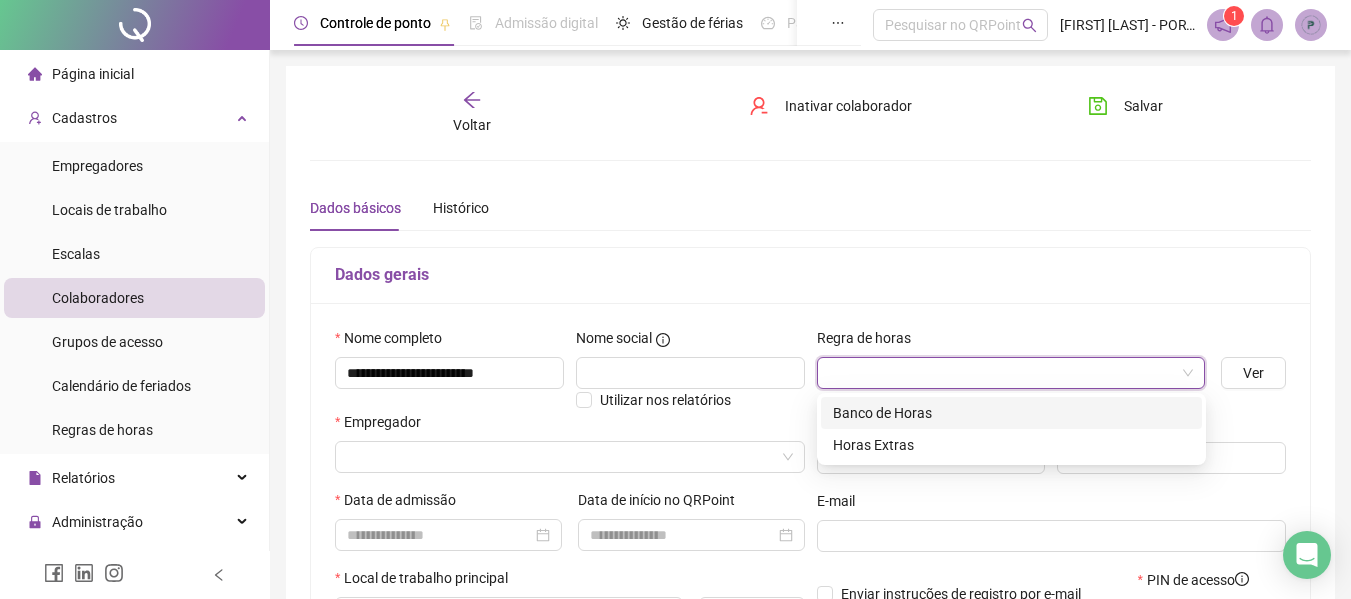 click at bounding box center [1002, 373] 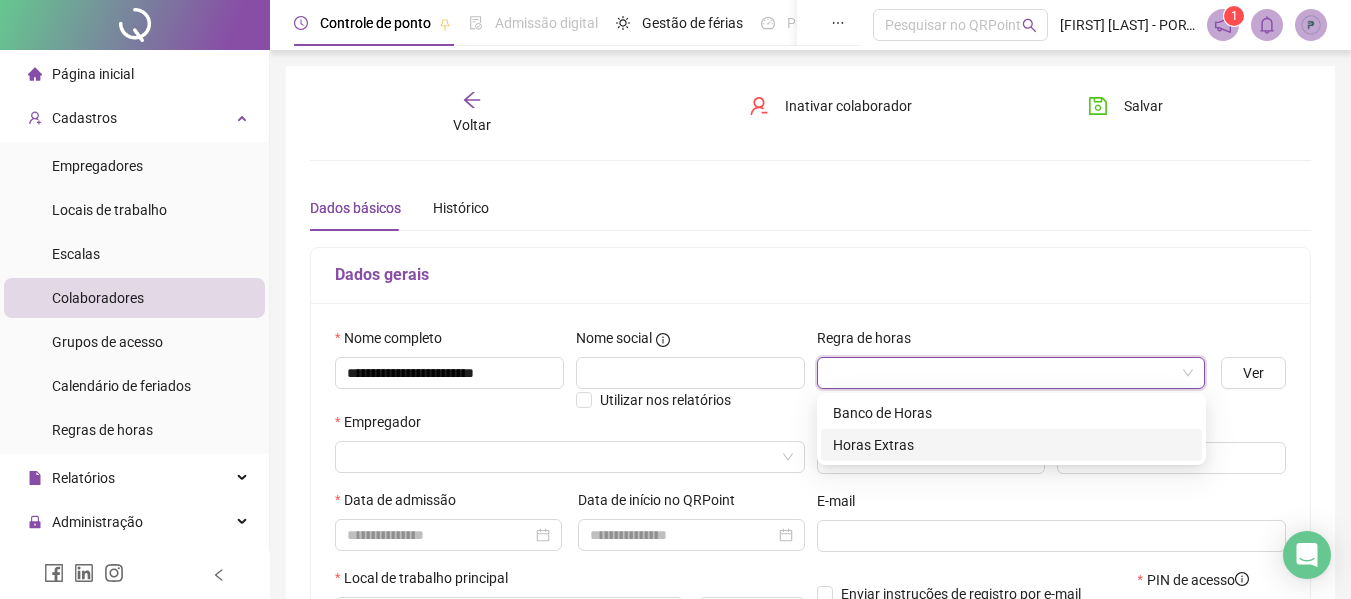 click on "Horas Extras" at bounding box center [1011, 445] 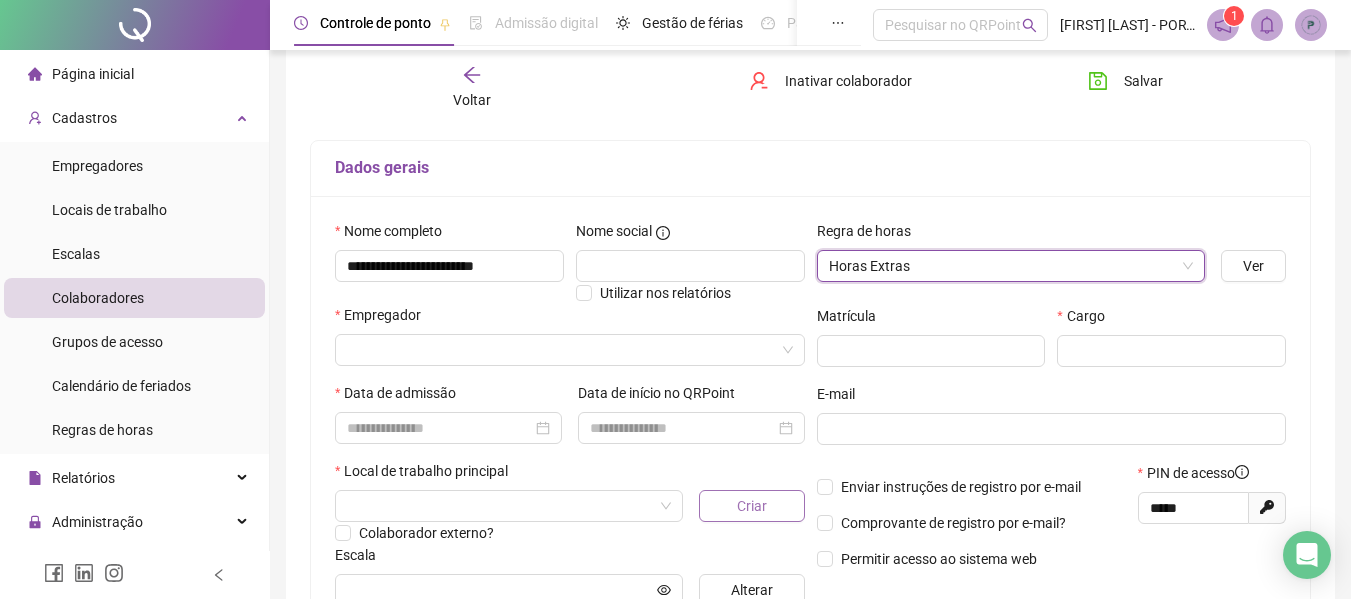 scroll, scrollTop: 200, scrollLeft: 0, axis: vertical 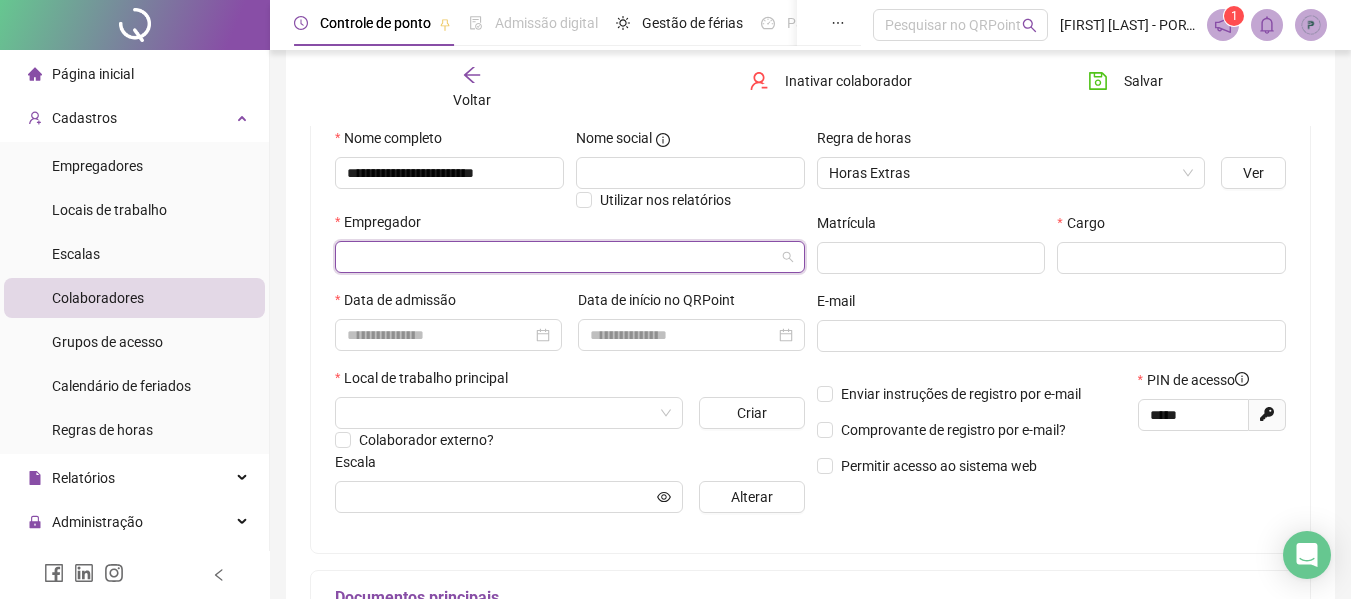 click at bounding box center [561, 257] 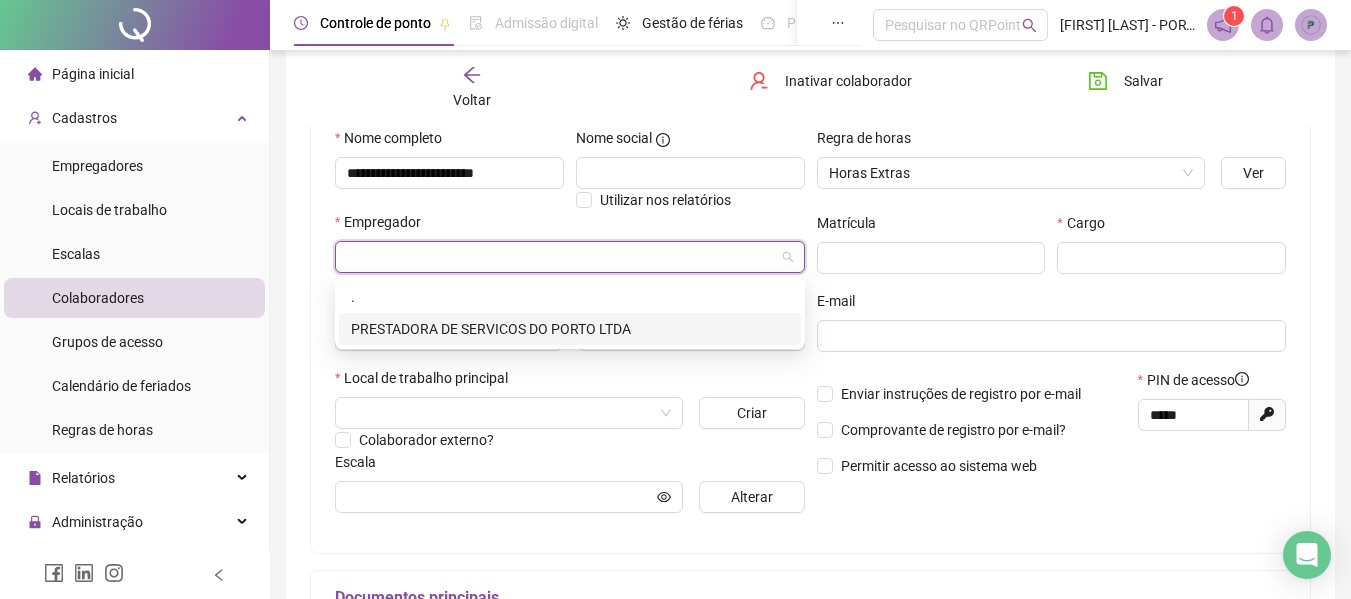 click on "PRESTADORA DE SERVICOS DO PORTO LTDA" at bounding box center (570, 329) 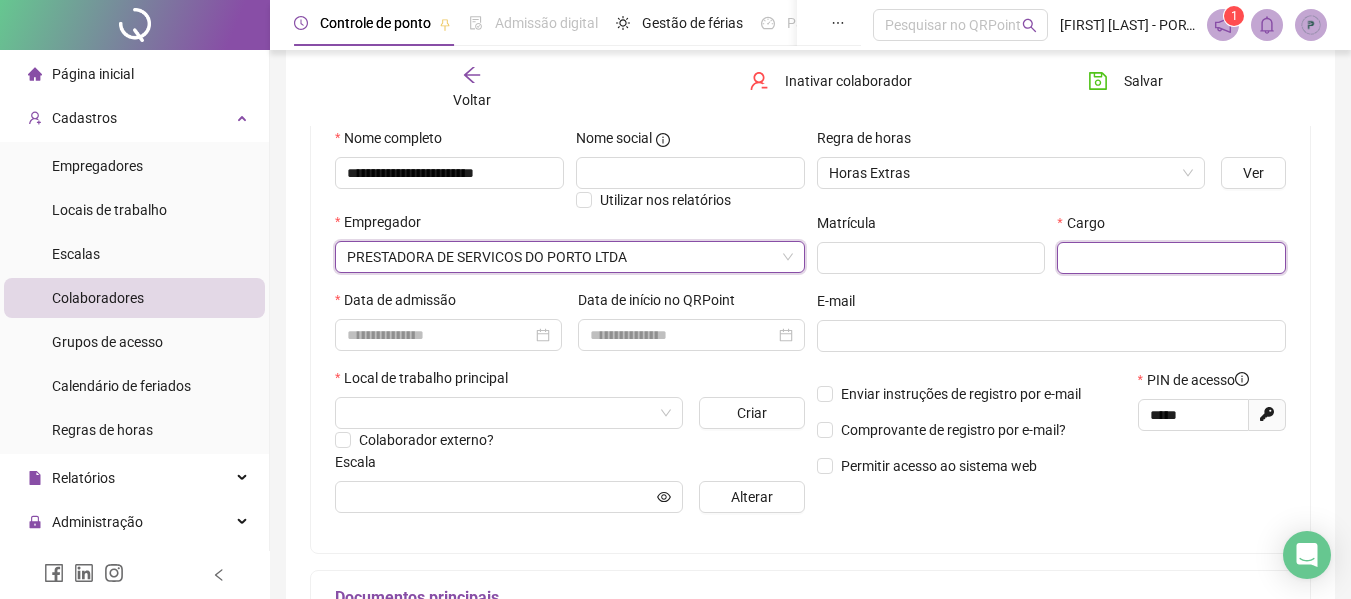 click at bounding box center [1171, 258] 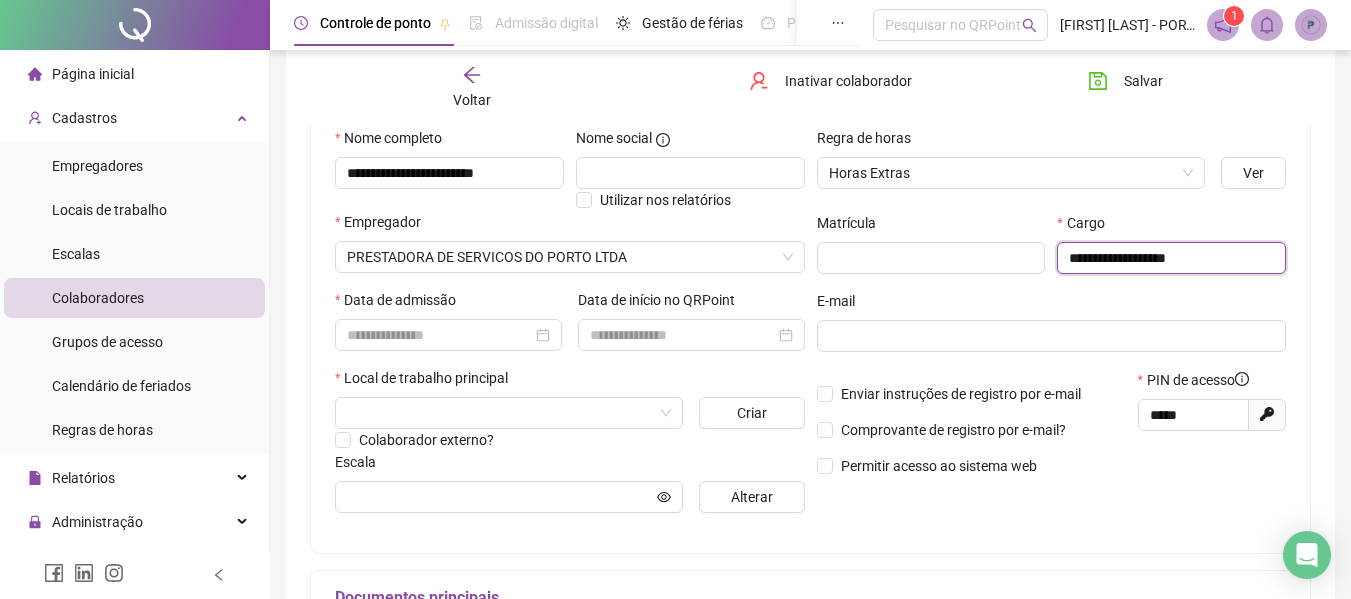 type on "**********" 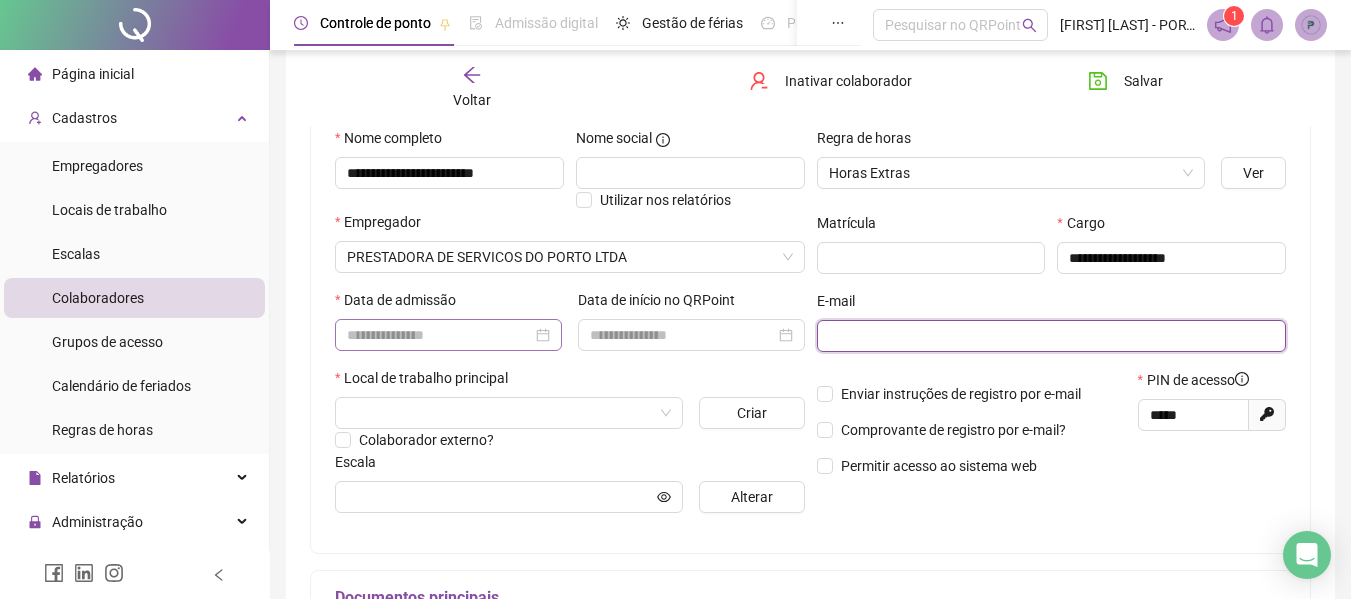 click at bounding box center (448, 335) 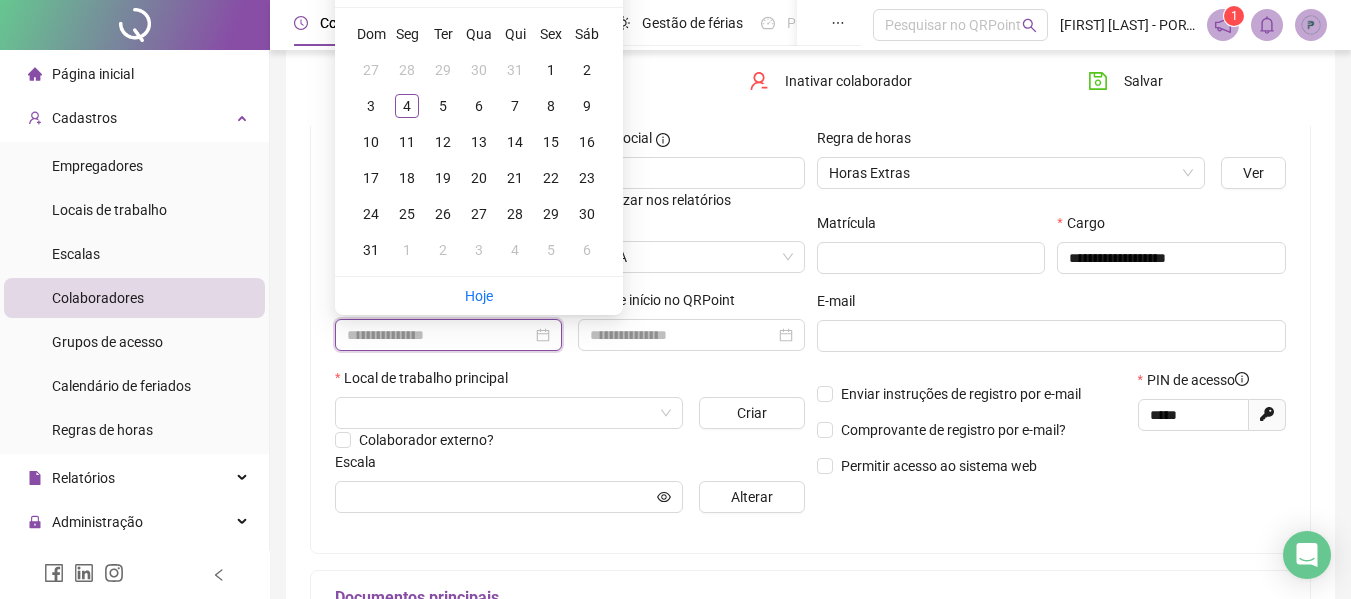 click at bounding box center [448, 335] 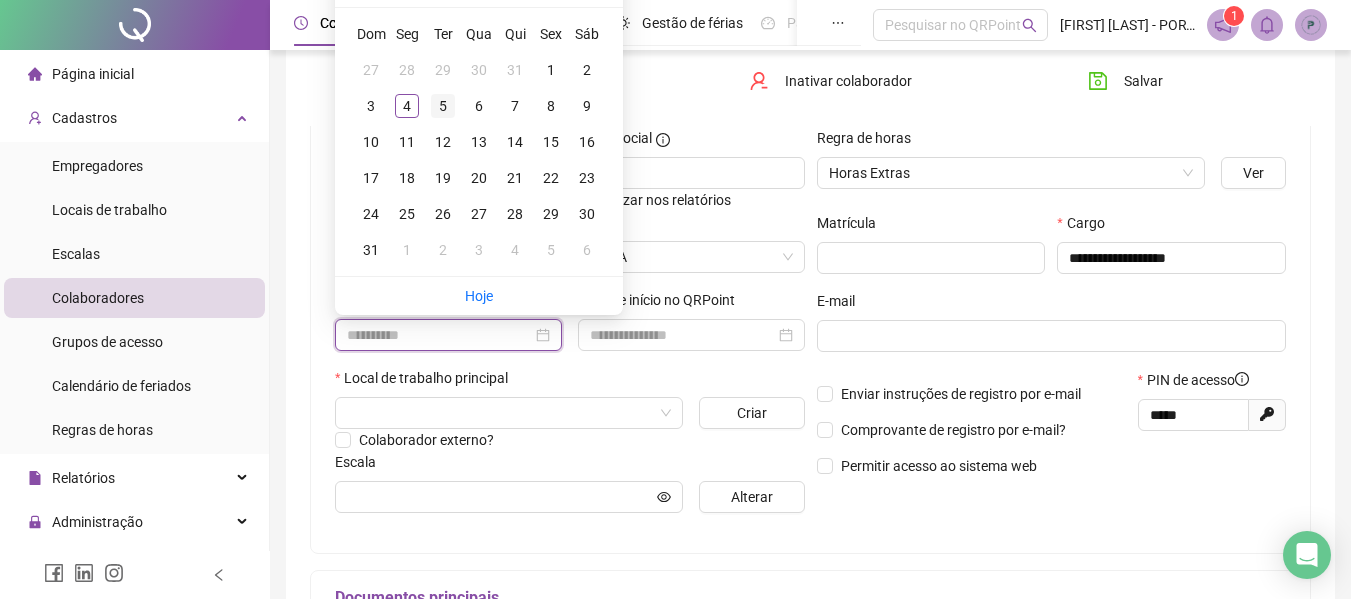 type on "**********" 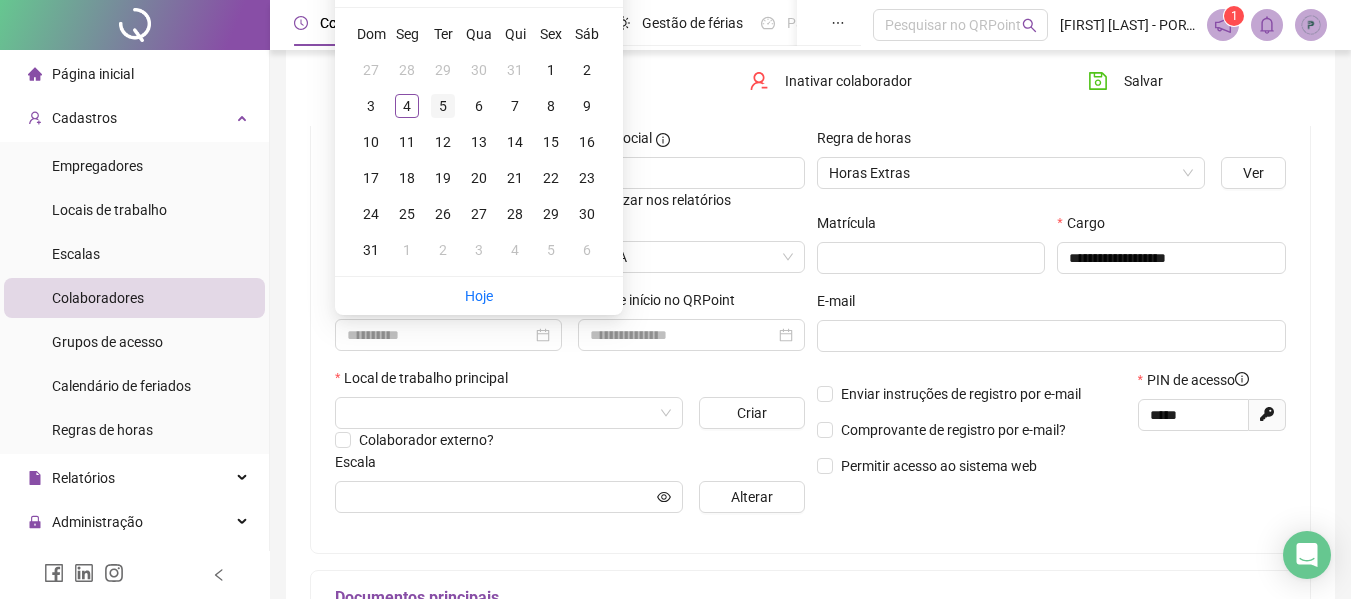 click on "5" at bounding box center [443, 106] 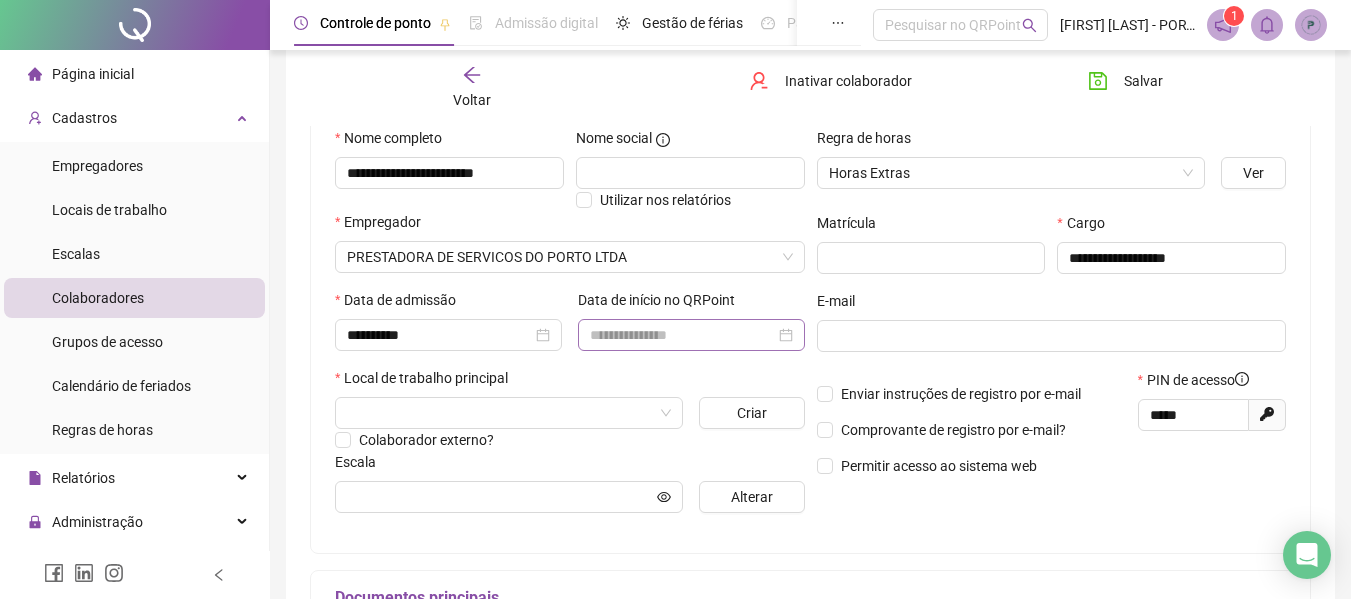 click at bounding box center [691, 335] 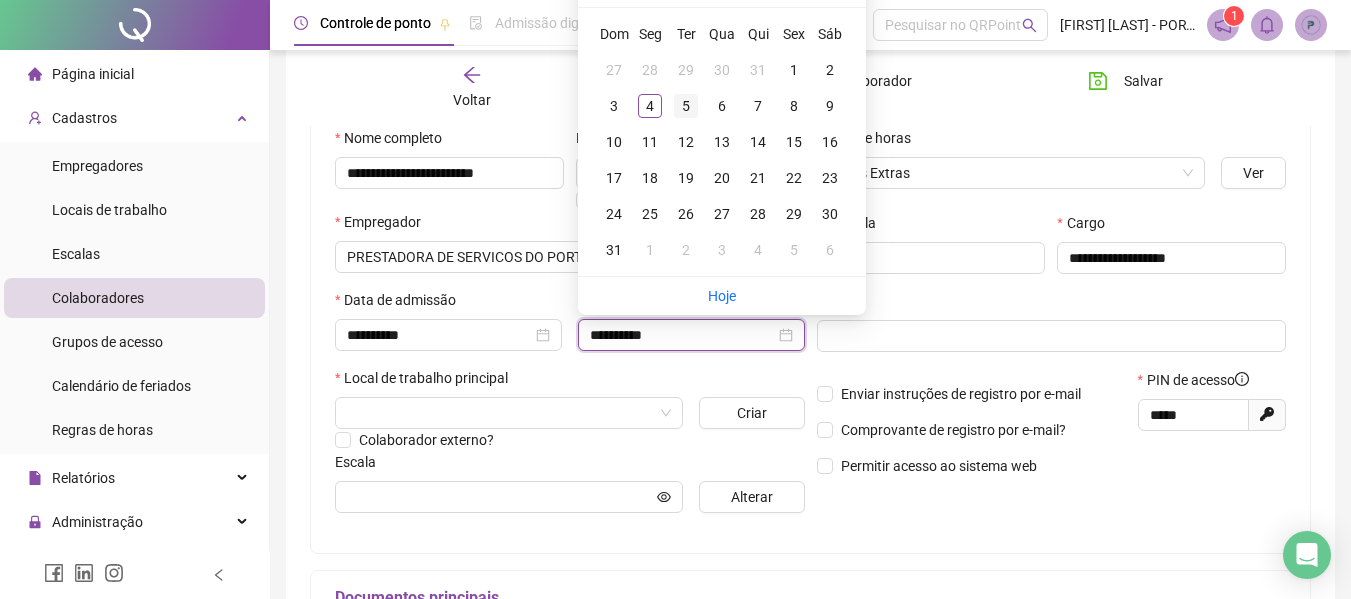 type on "**********" 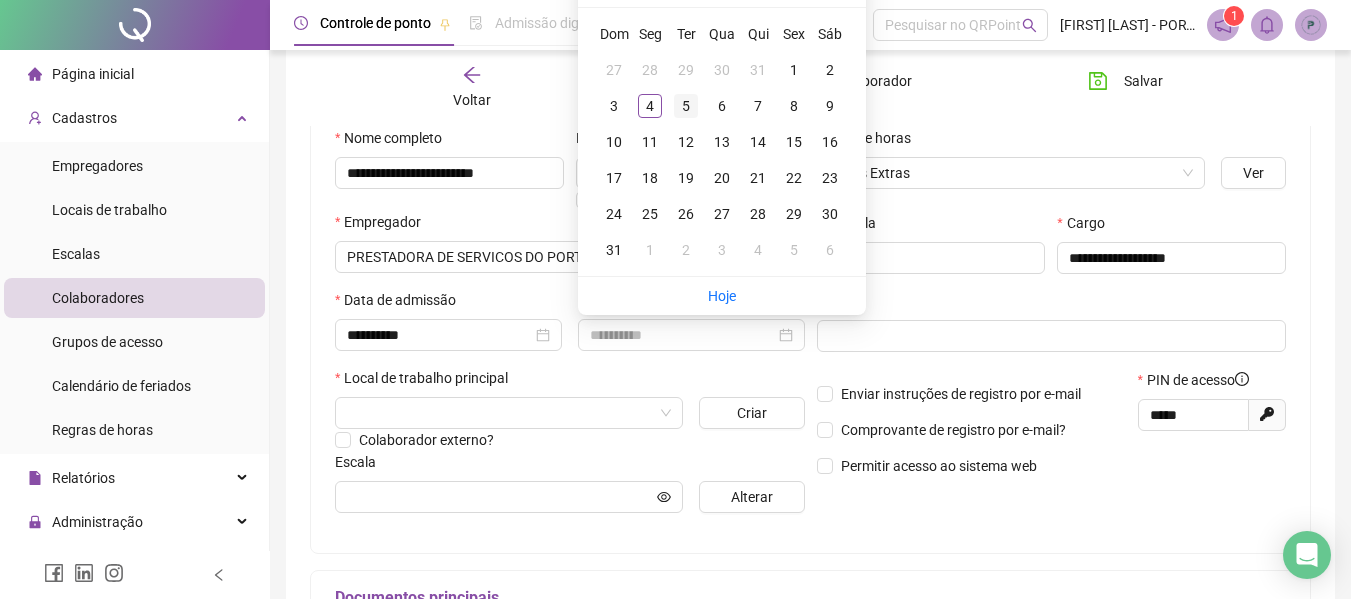 click on "5" at bounding box center [686, 106] 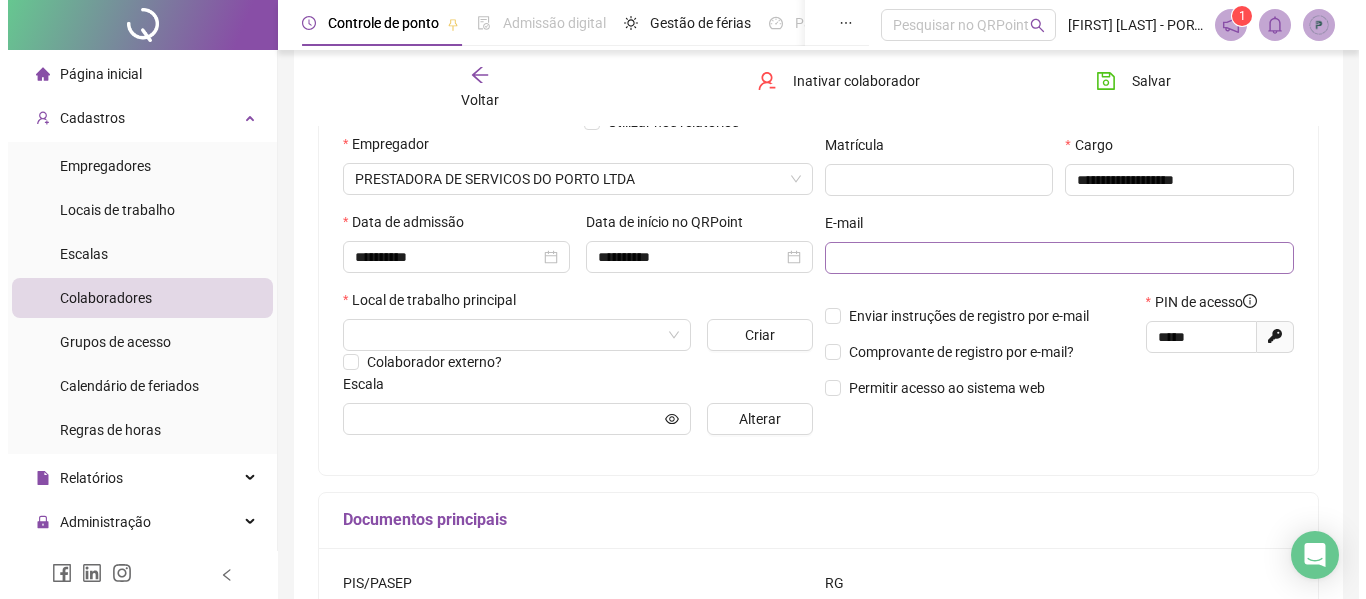scroll, scrollTop: 300, scrollLeft: 0, axis: vertical 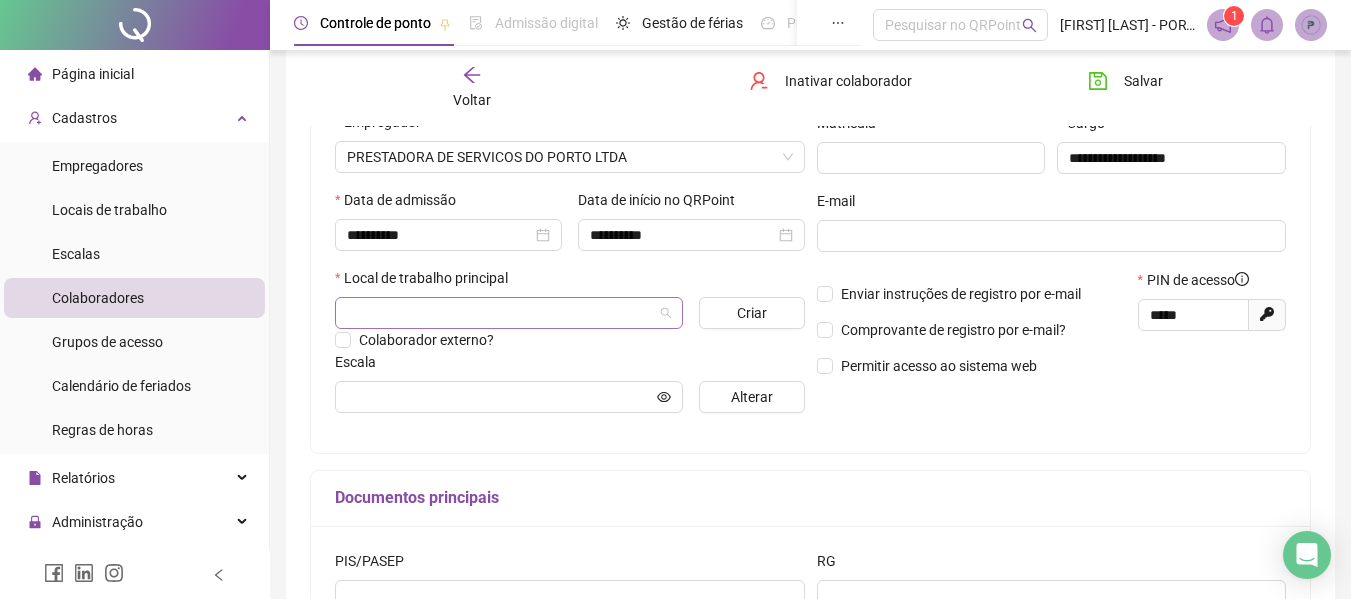 click at bounding box center [500, 313] 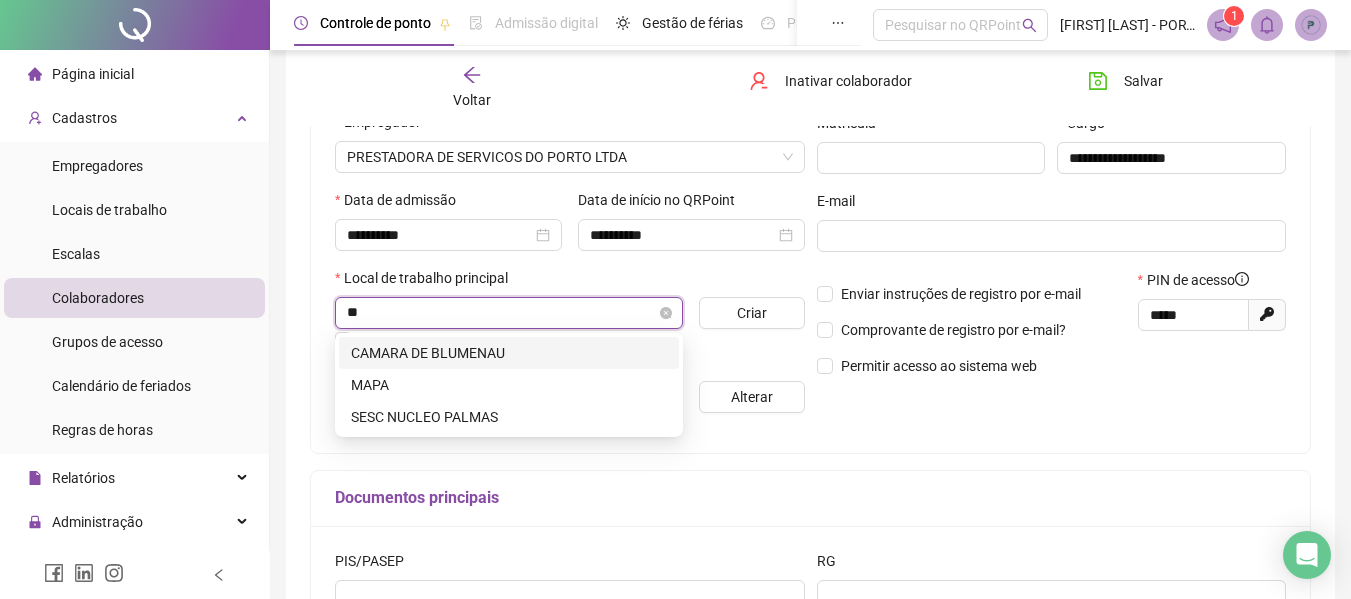 type on "***" 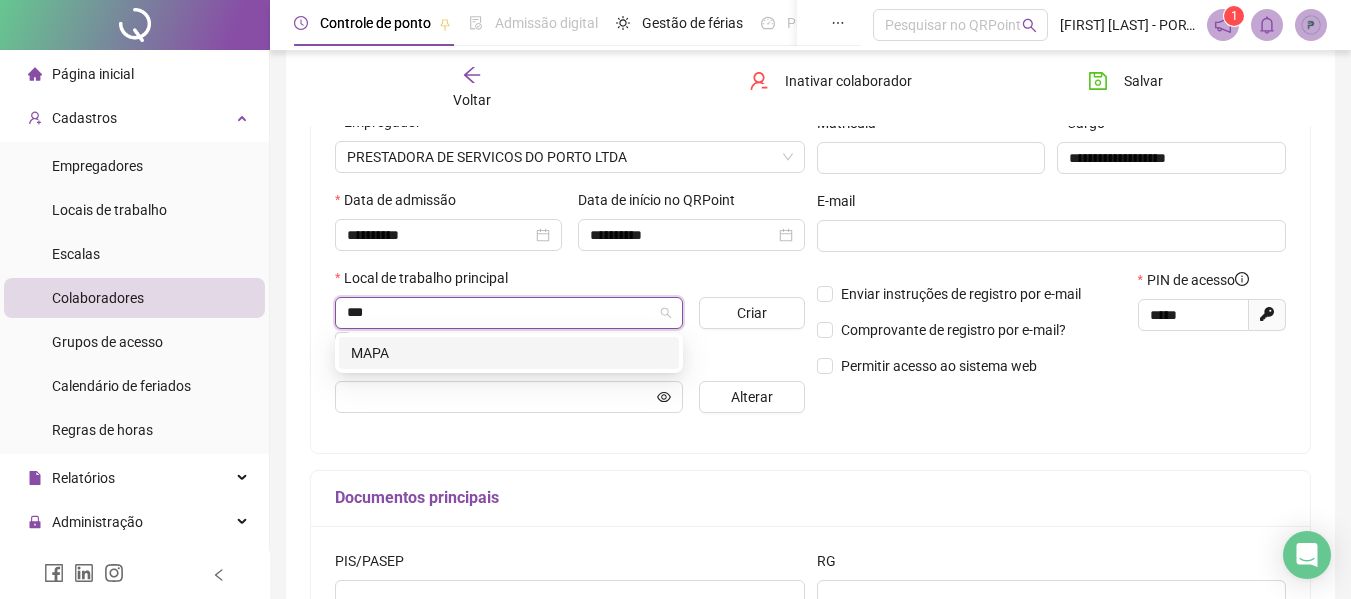 click on "MAPA" at bounding box center [509, 353] 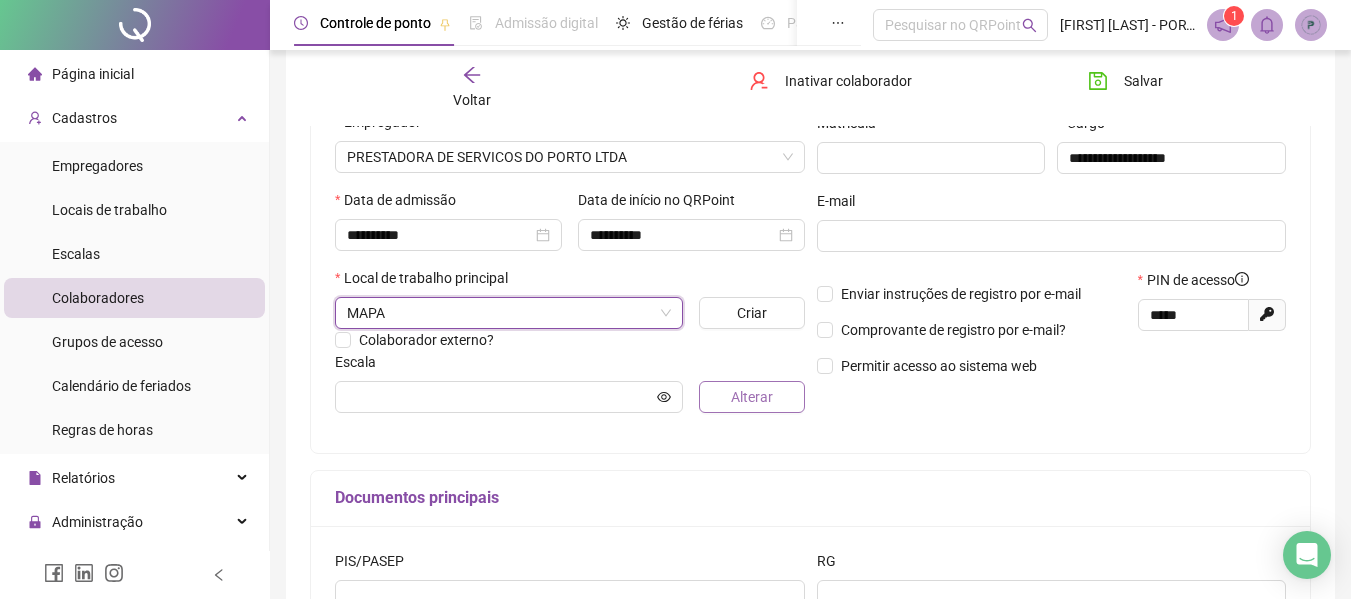 click on "Alterar" at bounding box center (752, 397) 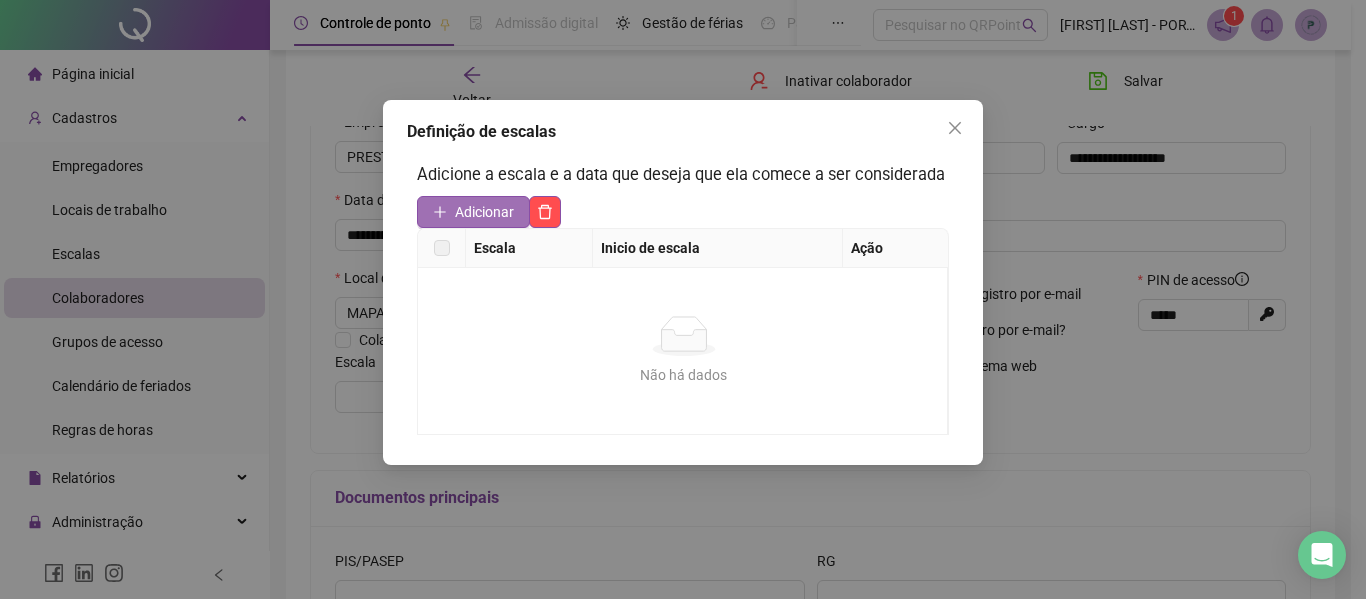 click on "Adicionar" at bounding box center (484, 212) 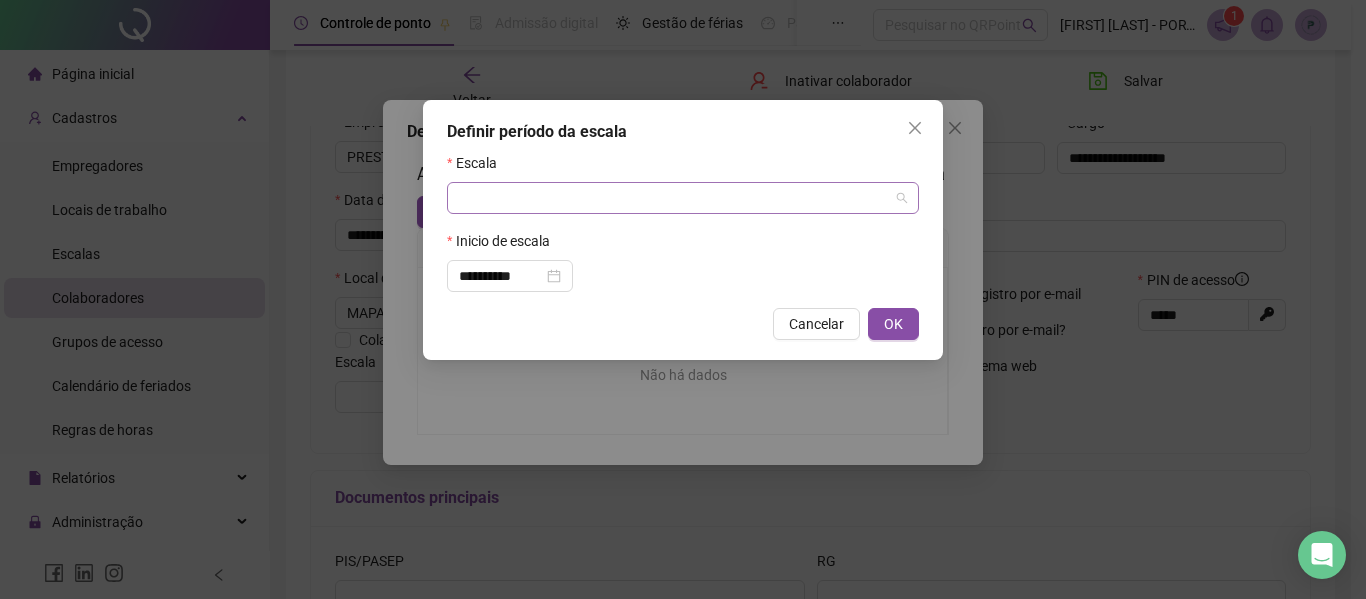 click at bounding box center (674, 198) 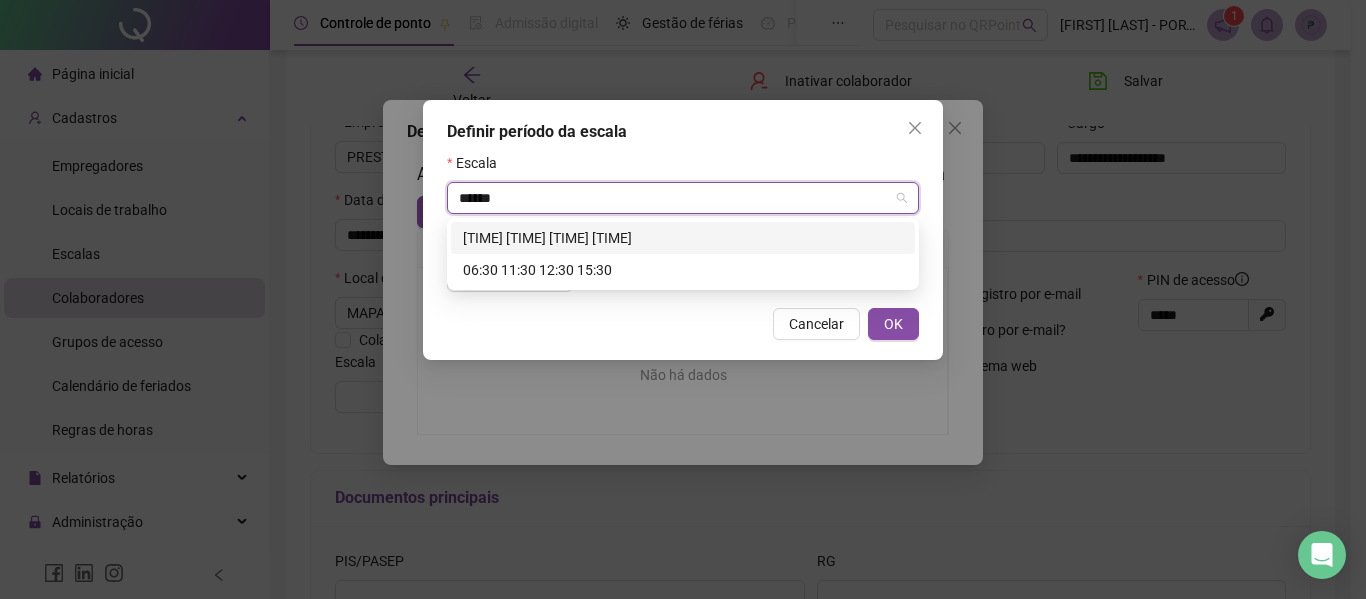 drag, startPoint x: 583, startPoint y: 201, endPoint x: 302, endPoint y: 183, distance: 281.57593 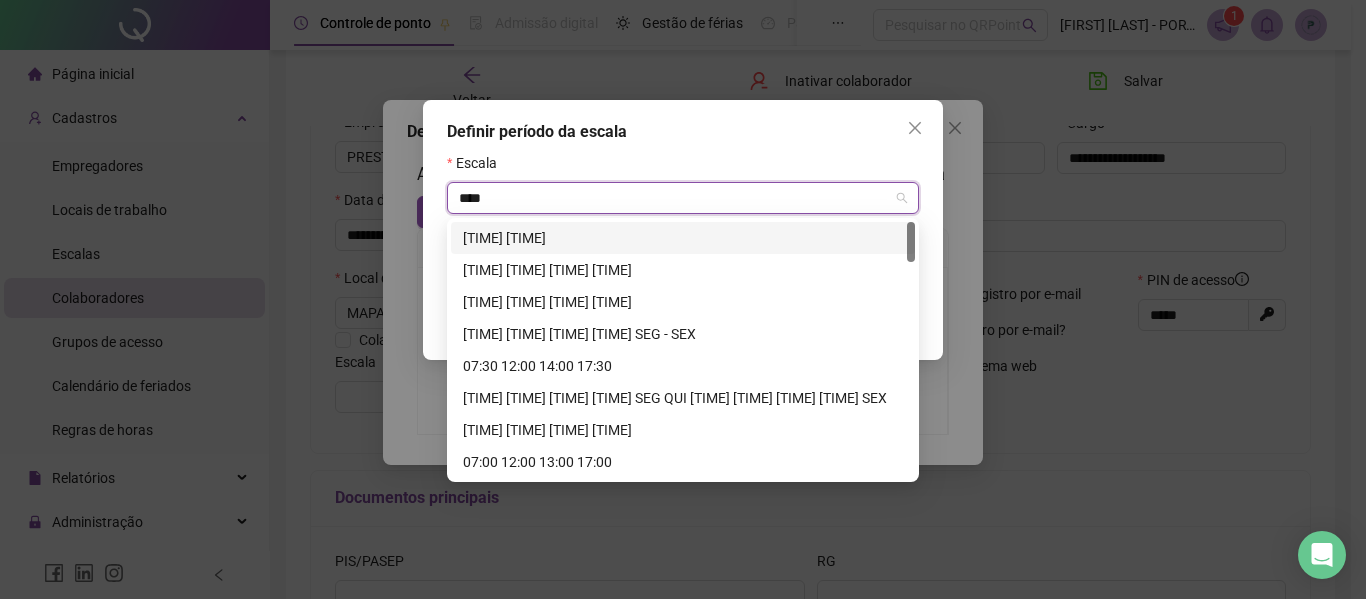 type on "*****" 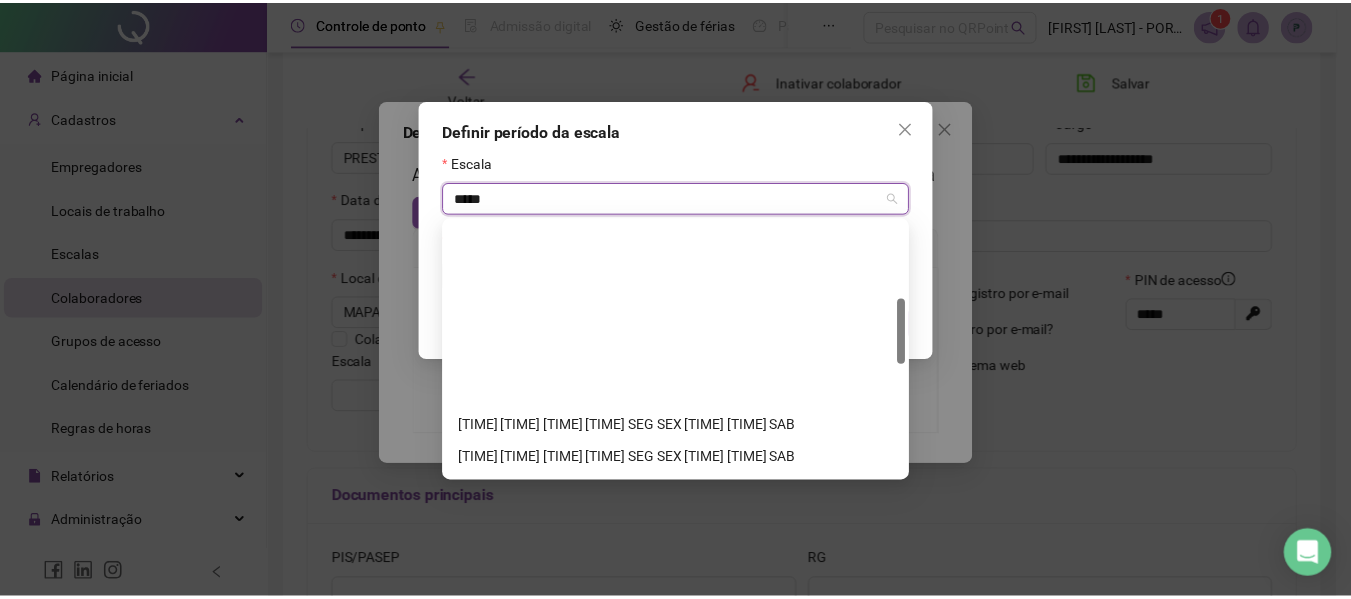 scroll, scrollTop: 300, scrollLeft: 0, axis: vertical 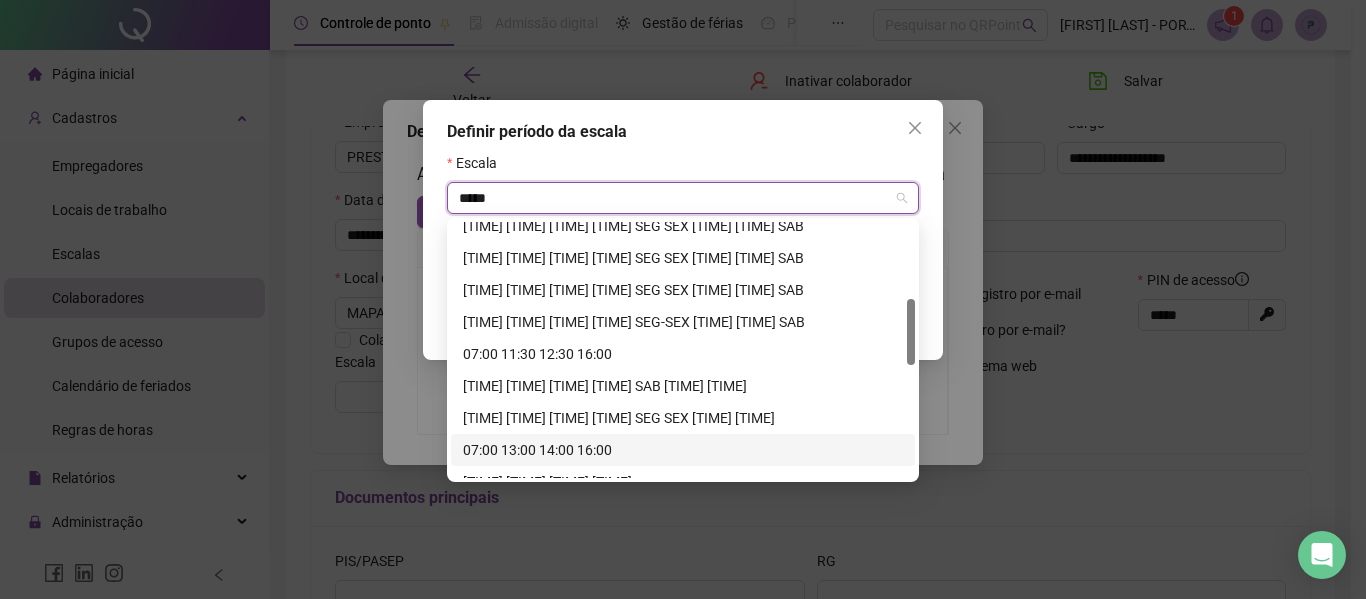 click on "07:00 13:00 14:00 16:00" at bounding box center [683, 450] 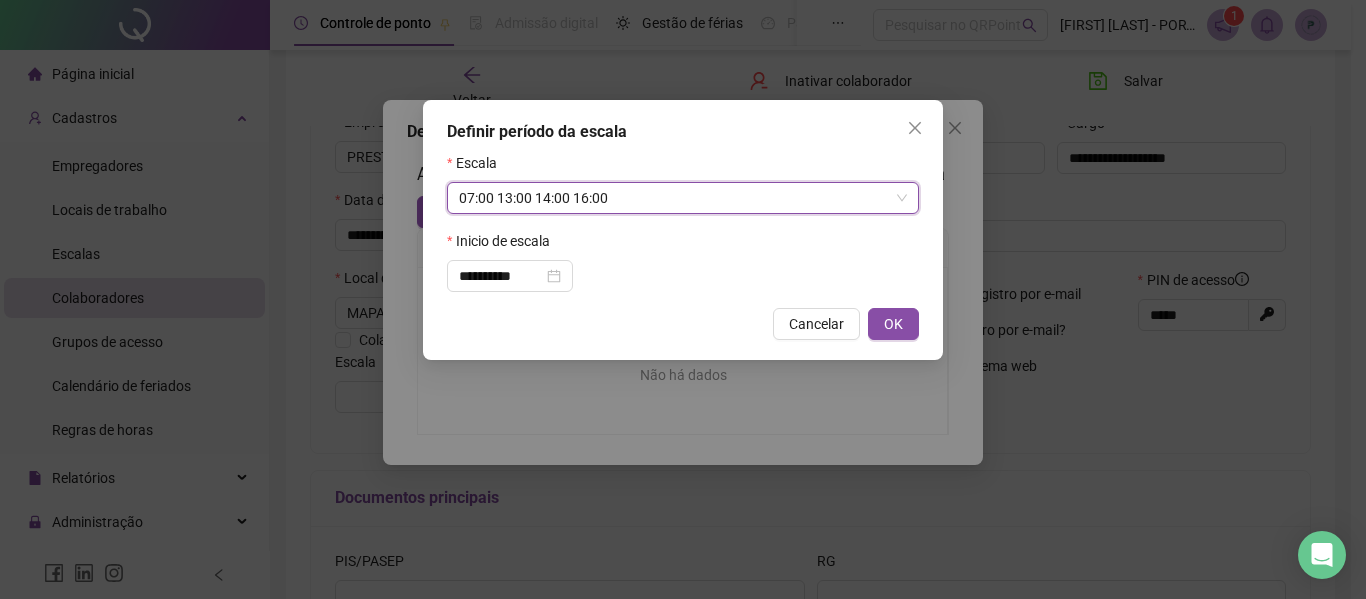 click on "**********" at bounding box center [683, 230] 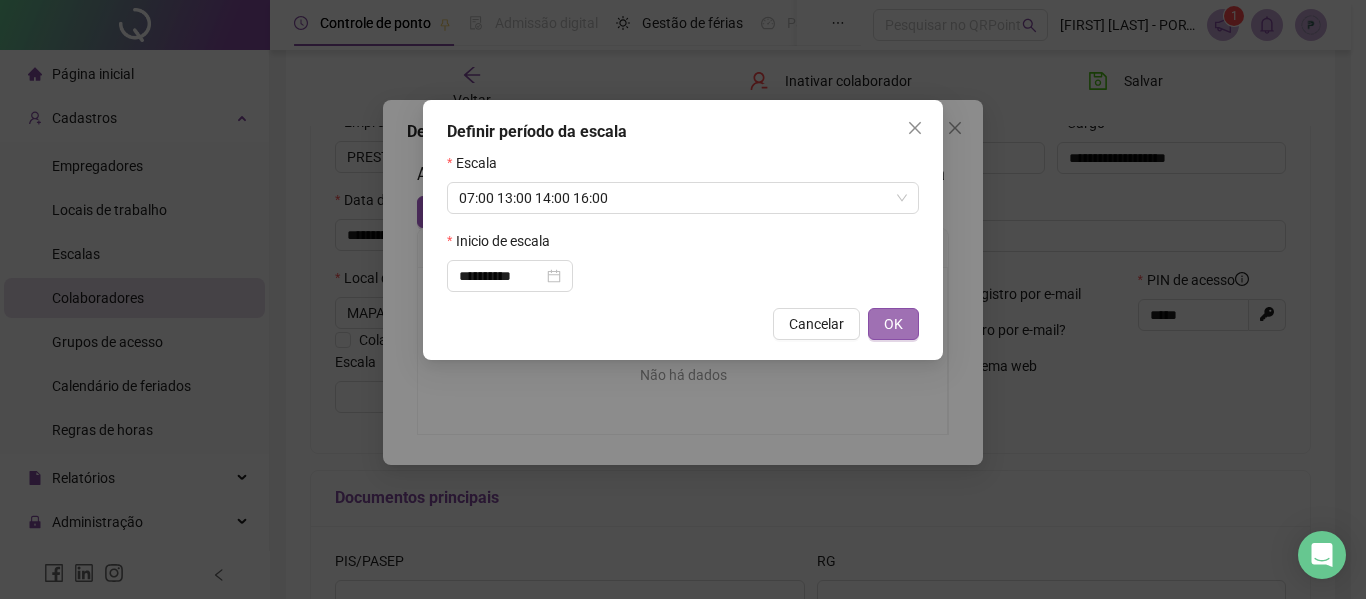 click on "OK" at bounding box center [893, 324] 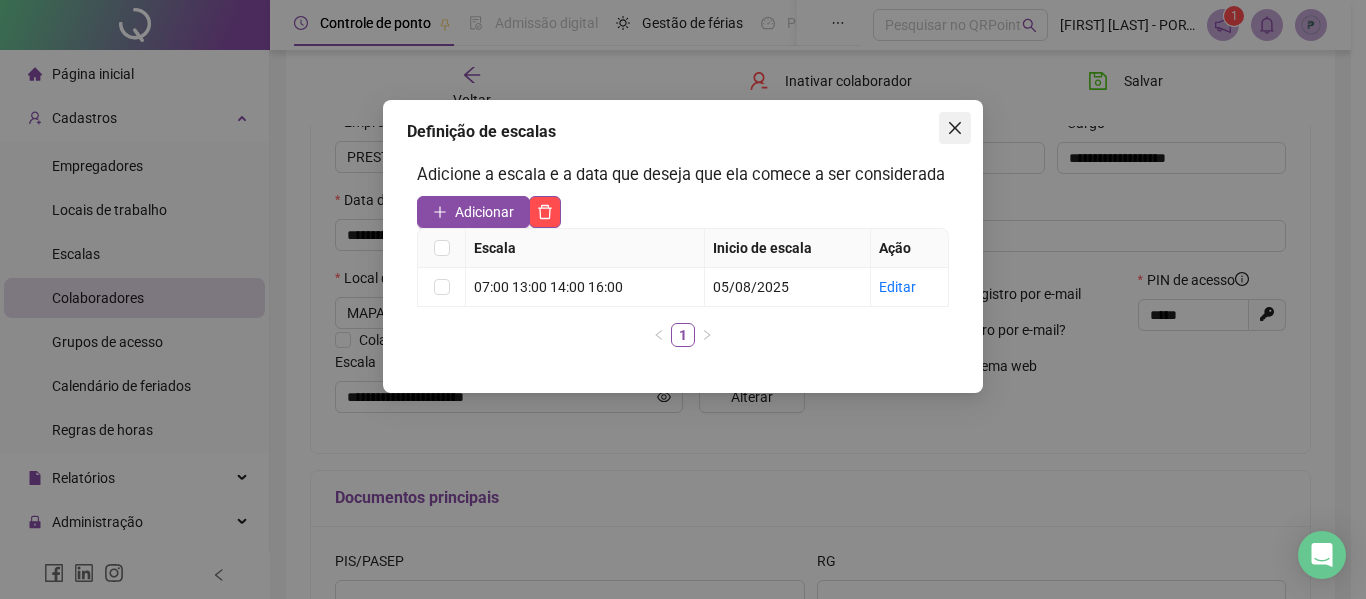 click 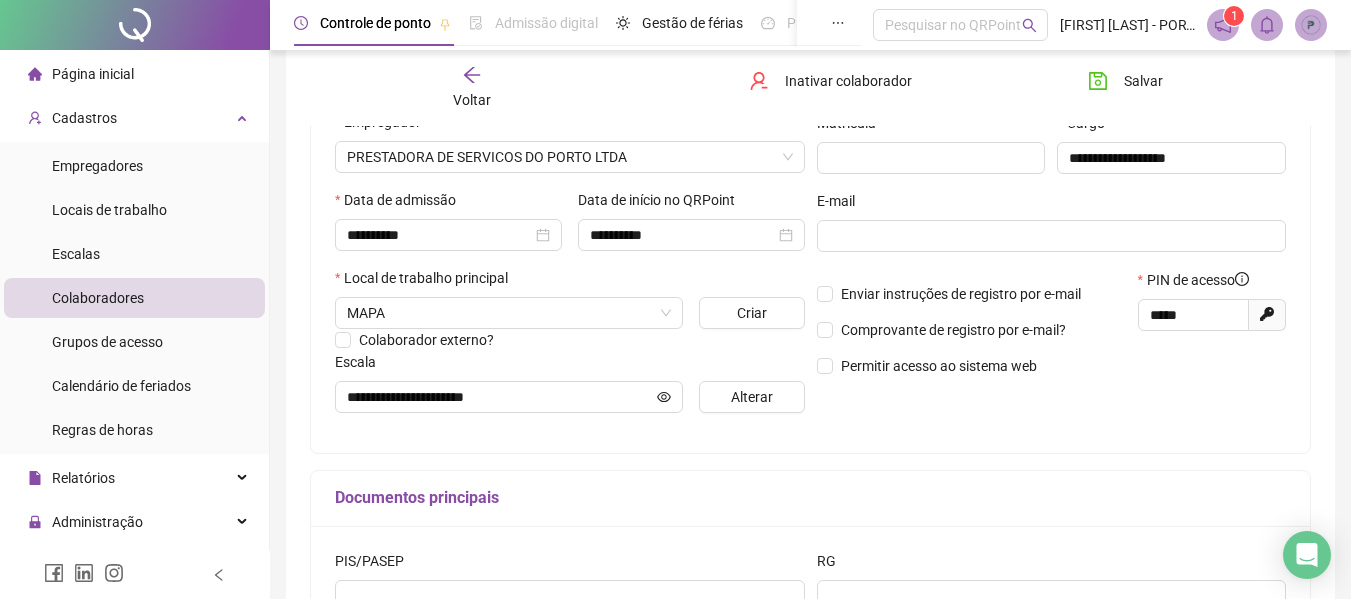 click on "Salvar" at bounding box center (1150, 88) 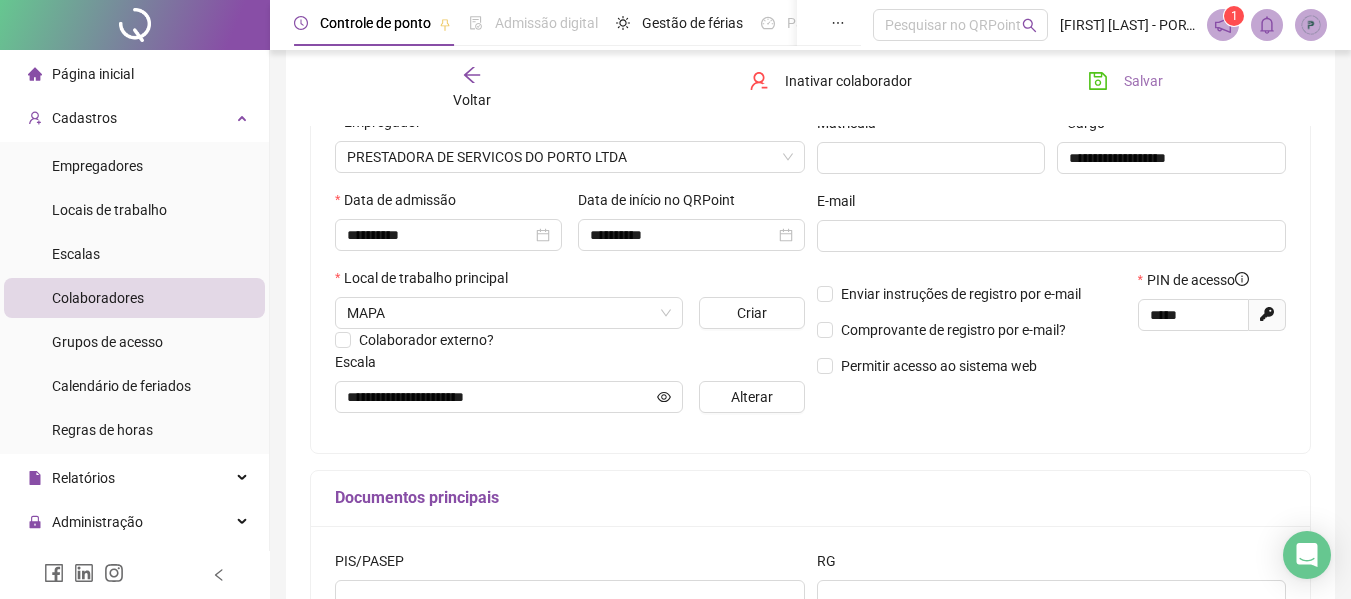 click on "Salvar" at bounding box center [1125, 81] 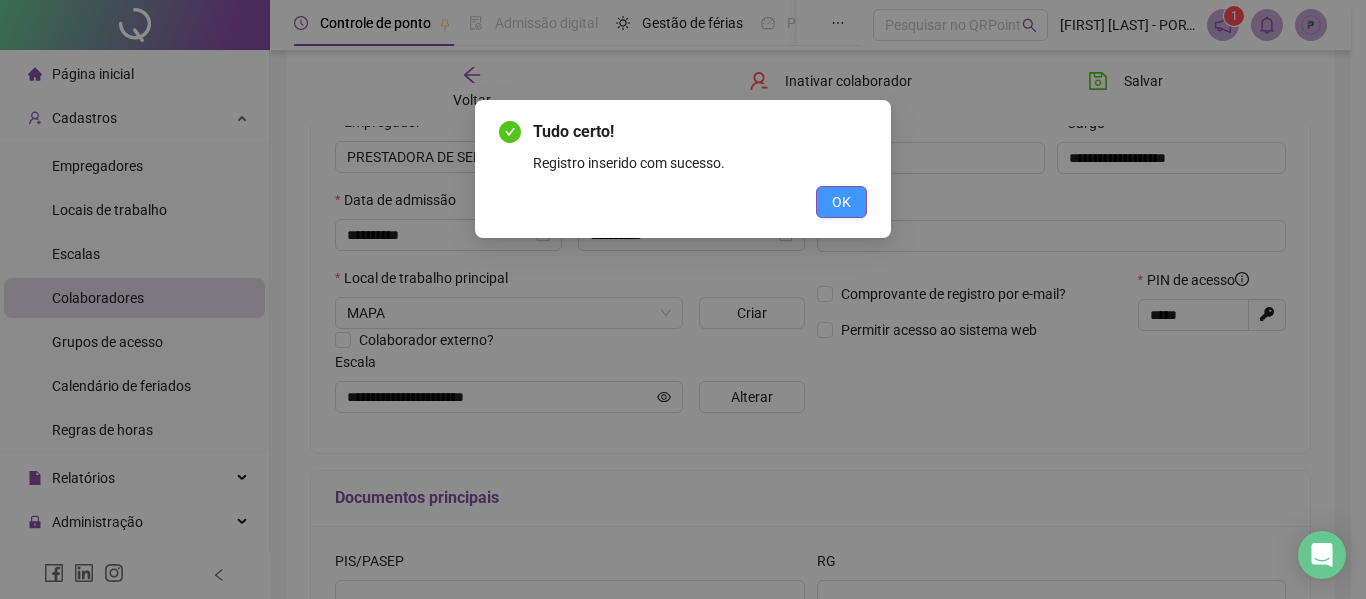 click on "OK" at bounding box center (841, 202) 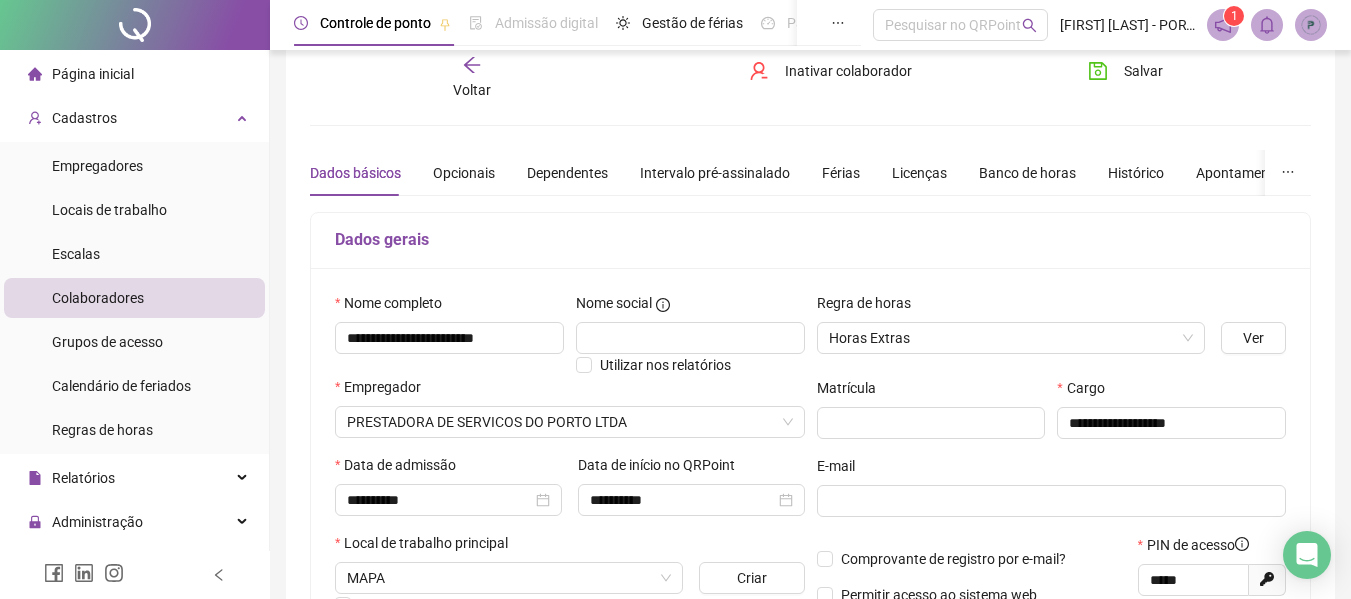 scroll, scrollTop: 0, scrollLeft: 0, axis: both 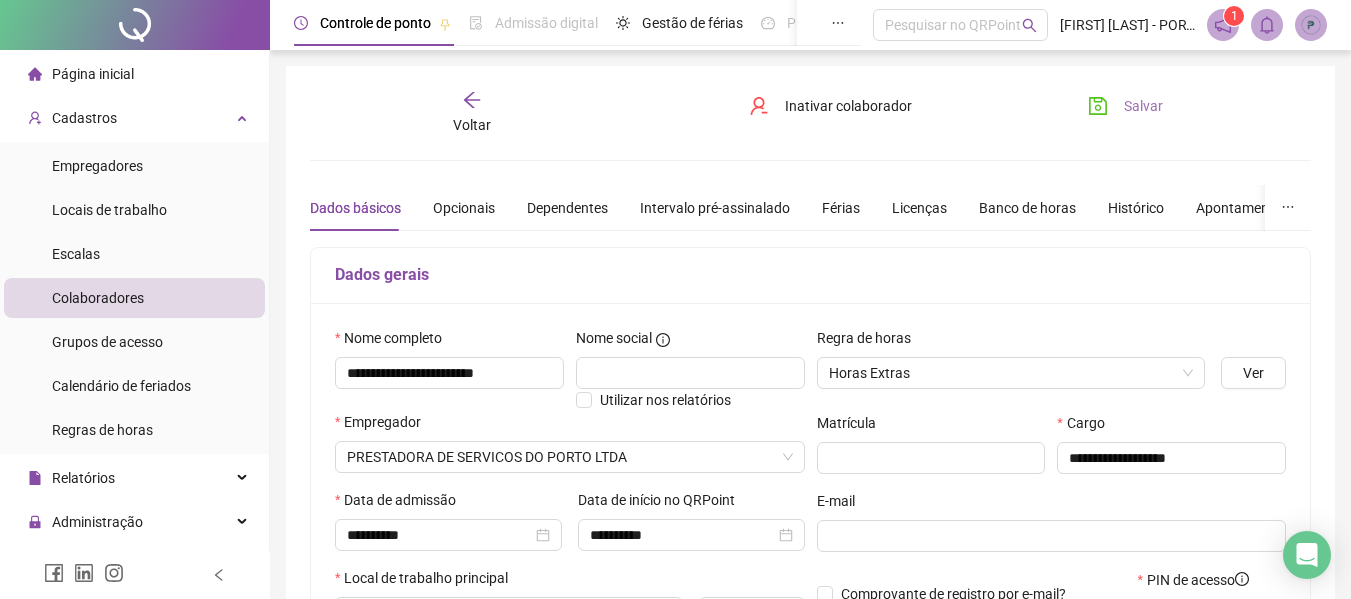 click on "Salvar" at bounding box center (1143, 106) 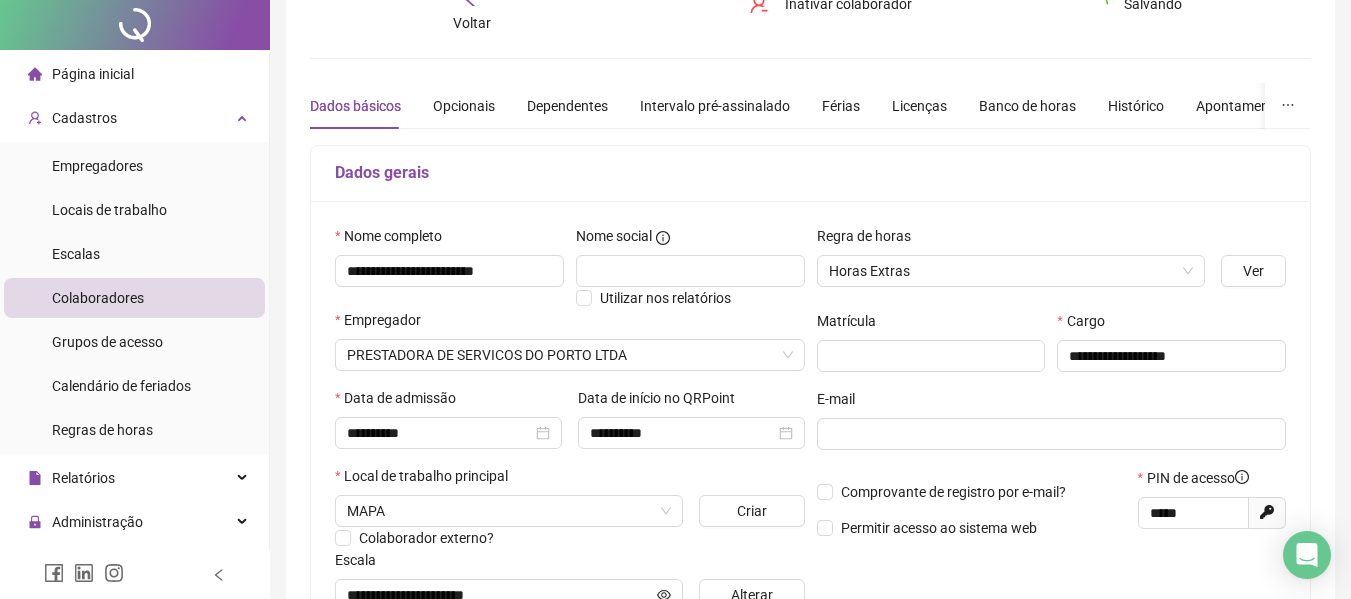 scroll, scrollTop: 200, scrollLeft: 0, axis: vertical 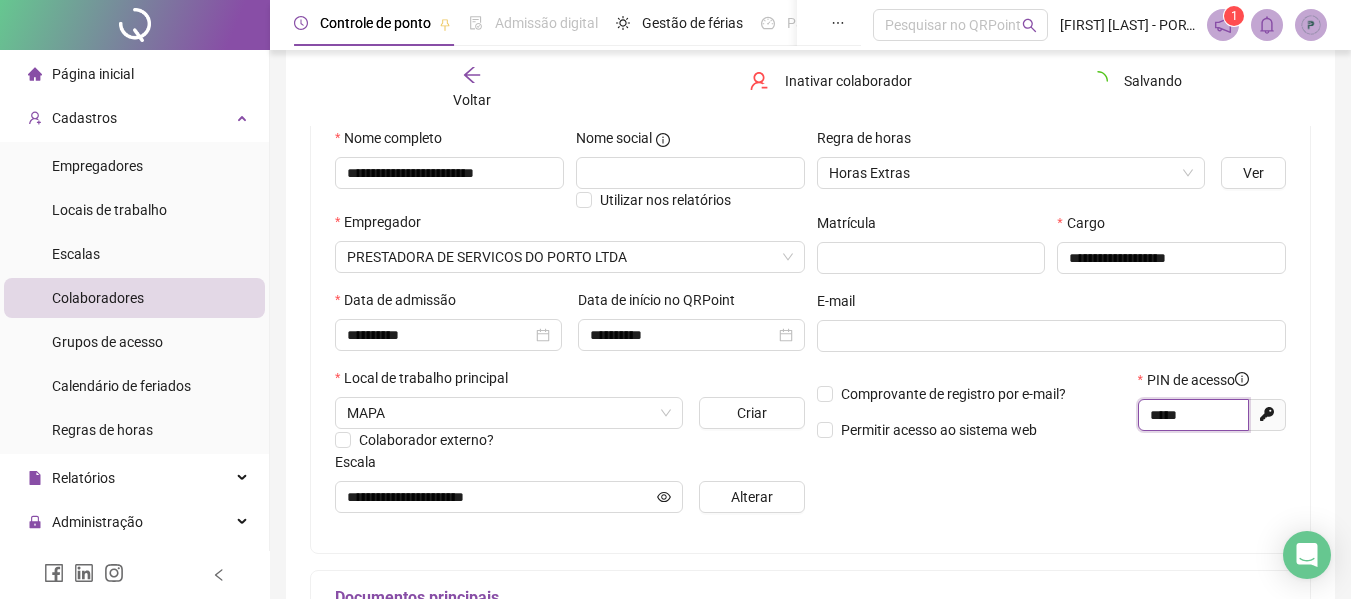 click on "*****" at bounding box center [1191, 415] 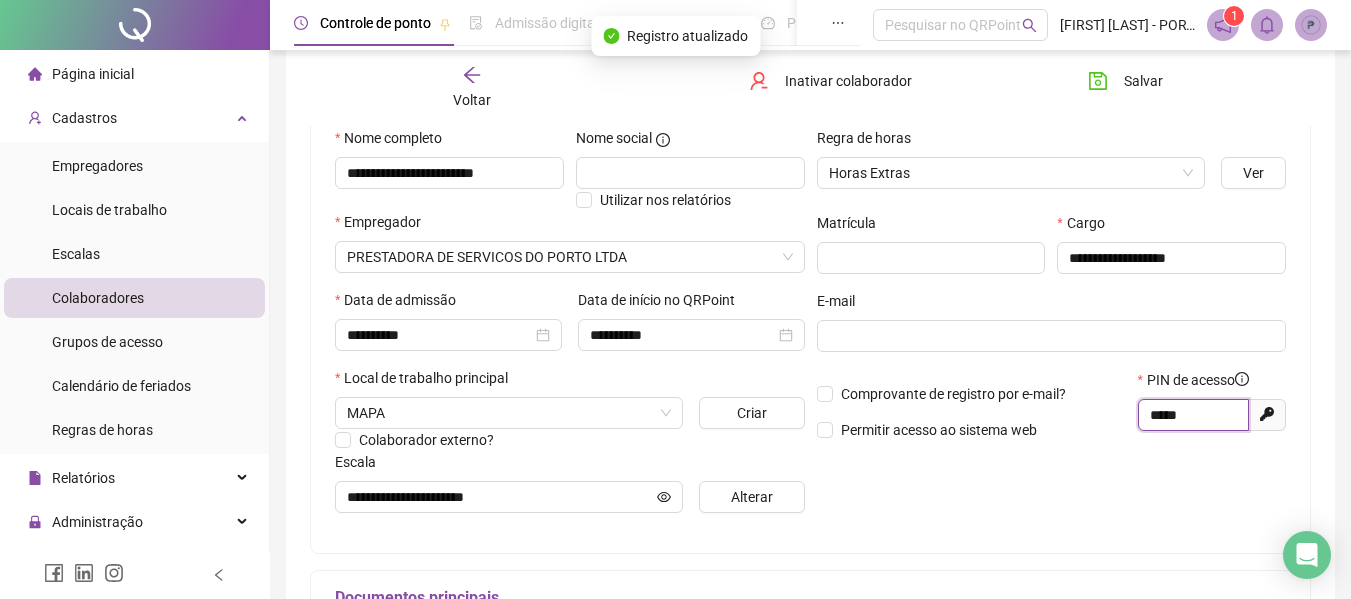 click on "*****" at bounding box center (1191, 415) 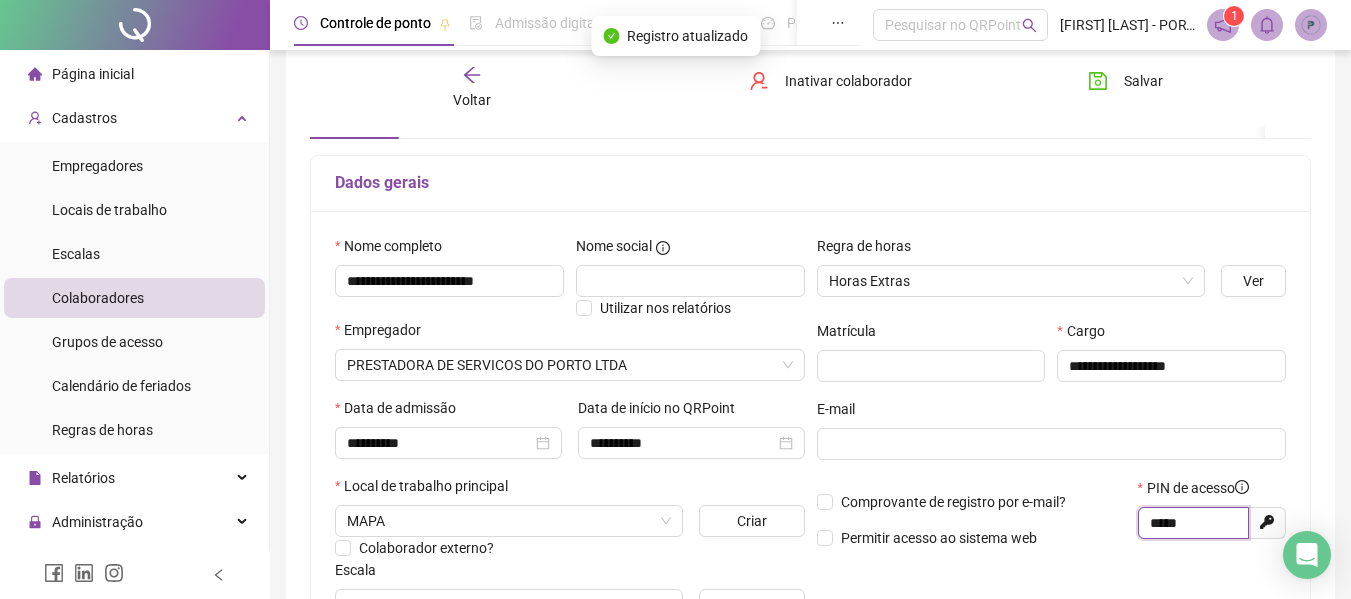 scroll, scrollTop: 0, scrollLeft: 0, axis: both 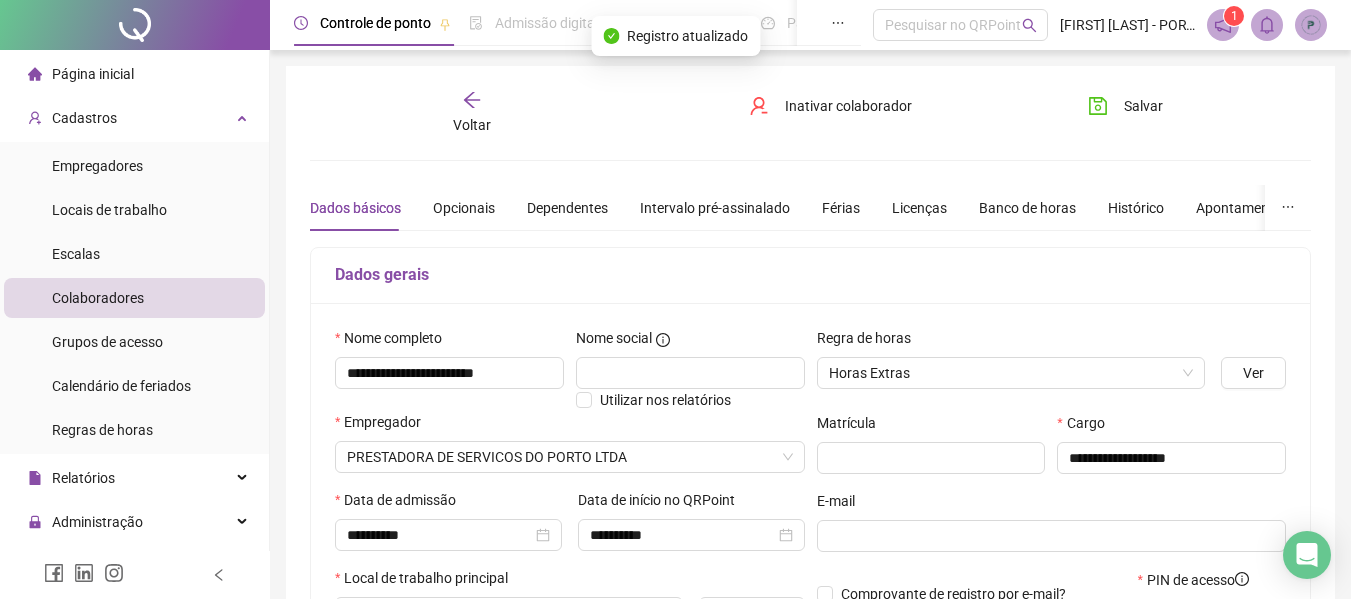 click on "Voltar" at bounding box center (472, 125) 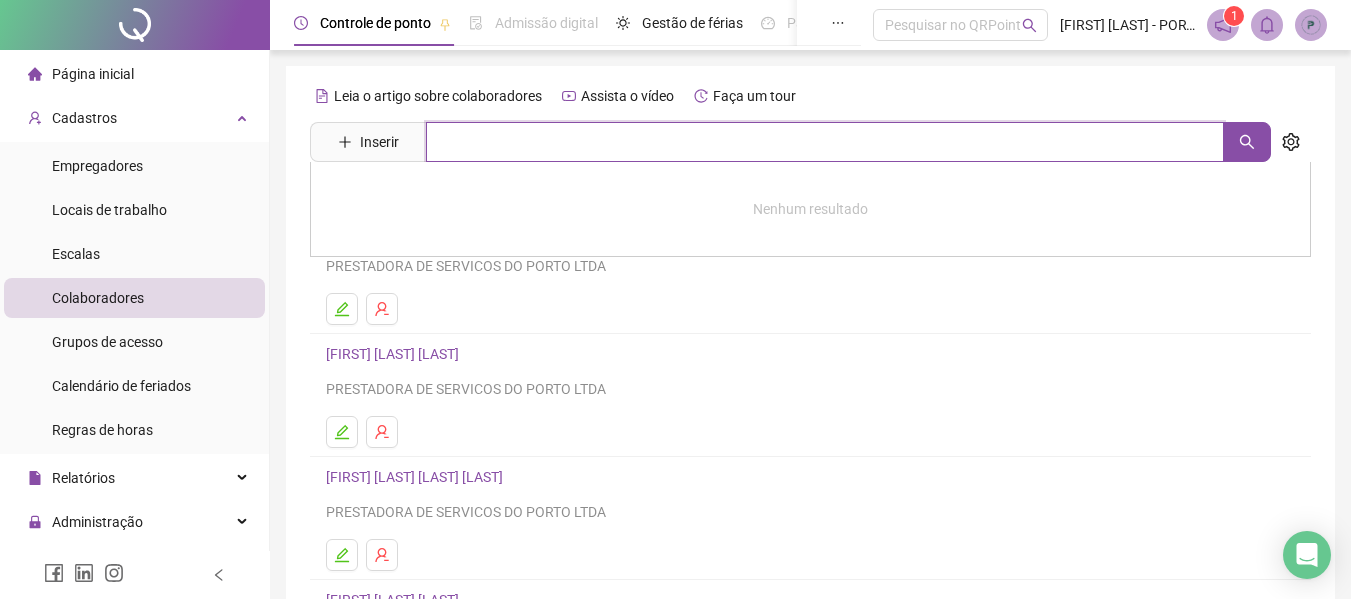 click at bounding box center (825, 142) 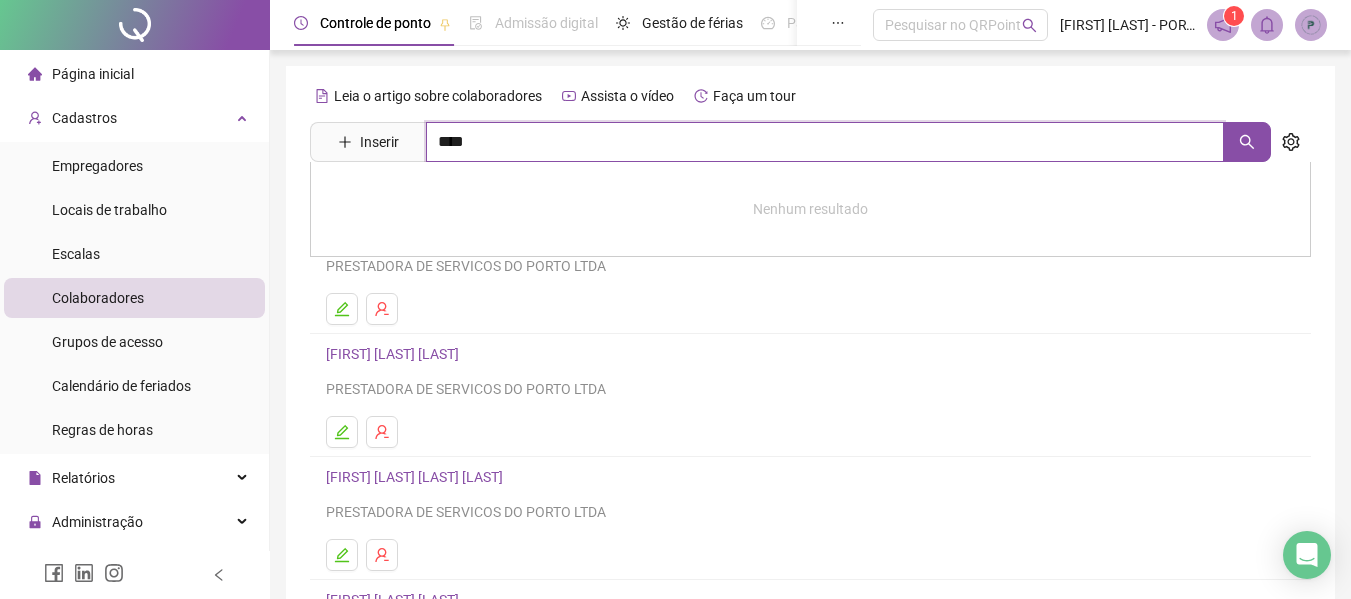type on "****" 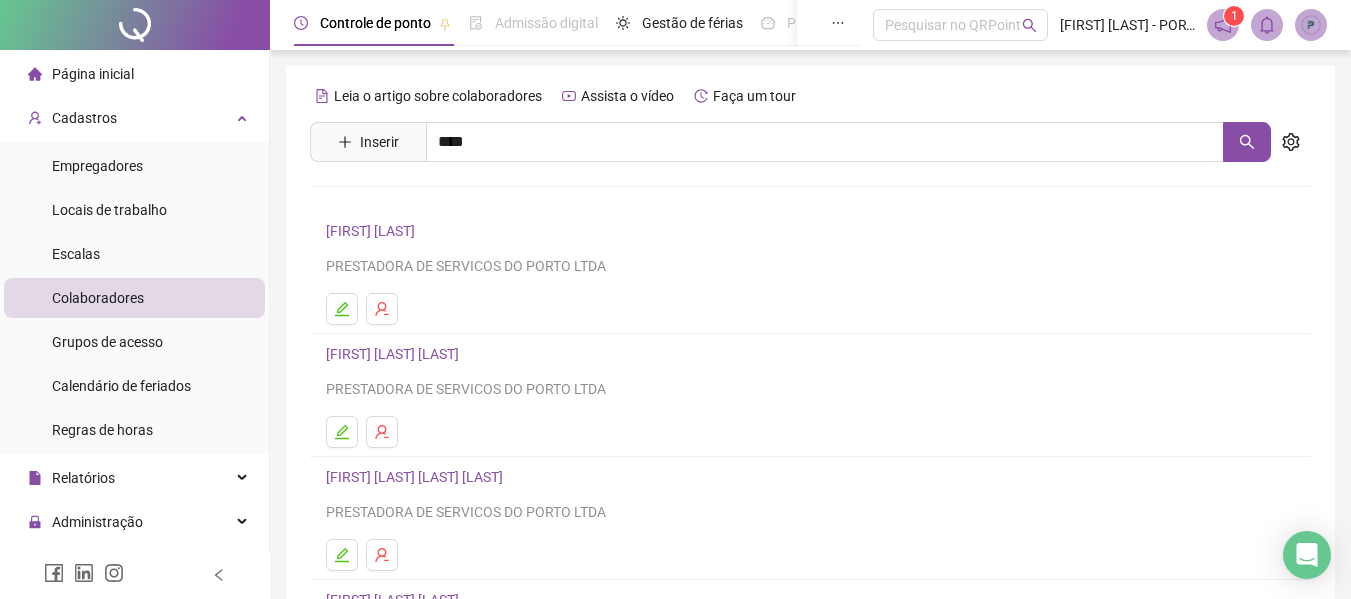 click on "[FIRST] [LAST] [LAST] [LAST]" at bounding box center (435, 201) 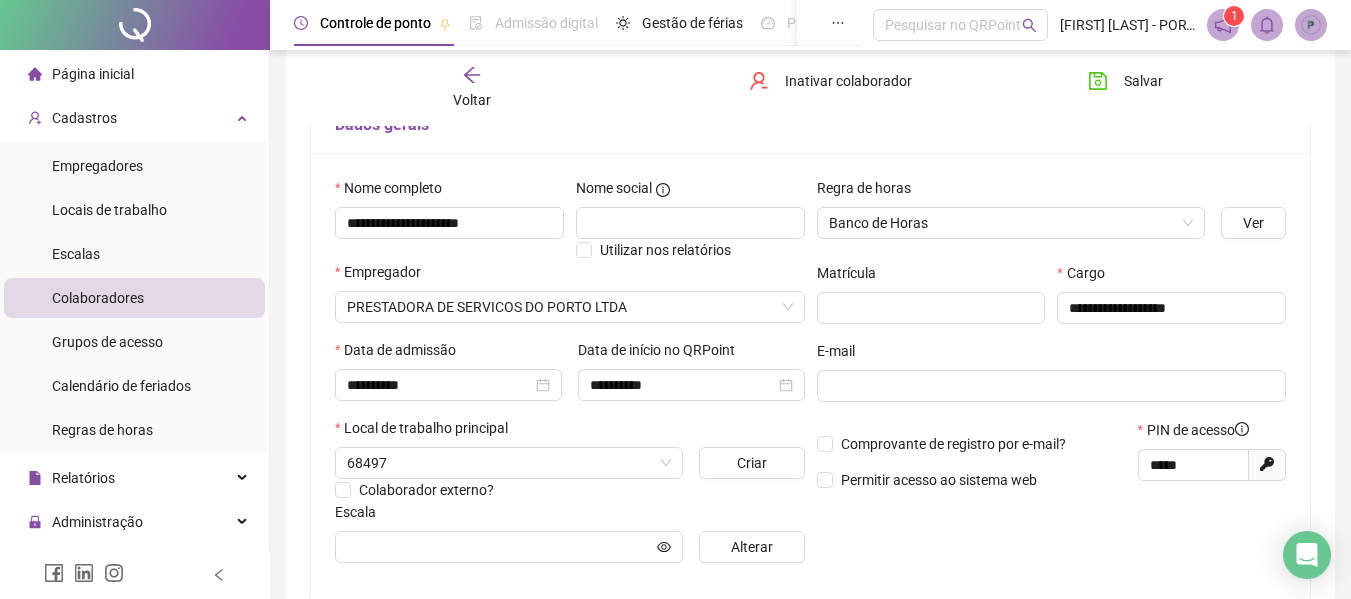 scroll, scrollTop: 400, scrollLeft: 0, axis: vertical 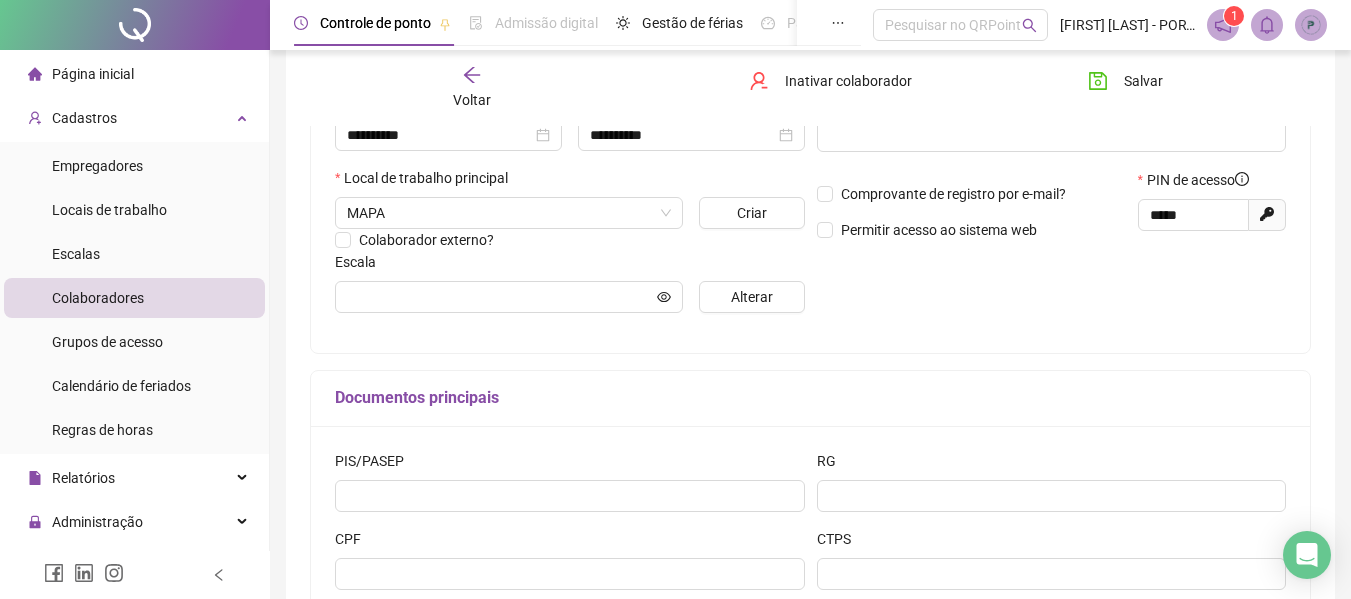 click on "Voltar" at bounding box center [472, 100] 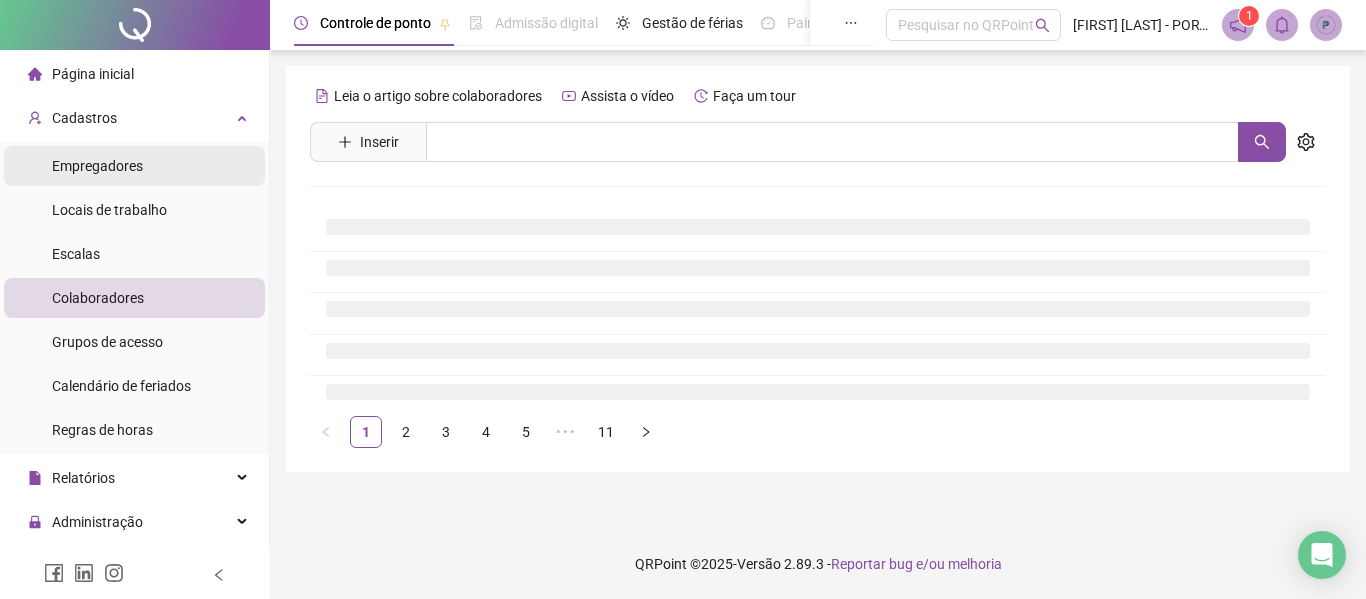 click on "Empregadores" at bounding box center (97, 166) 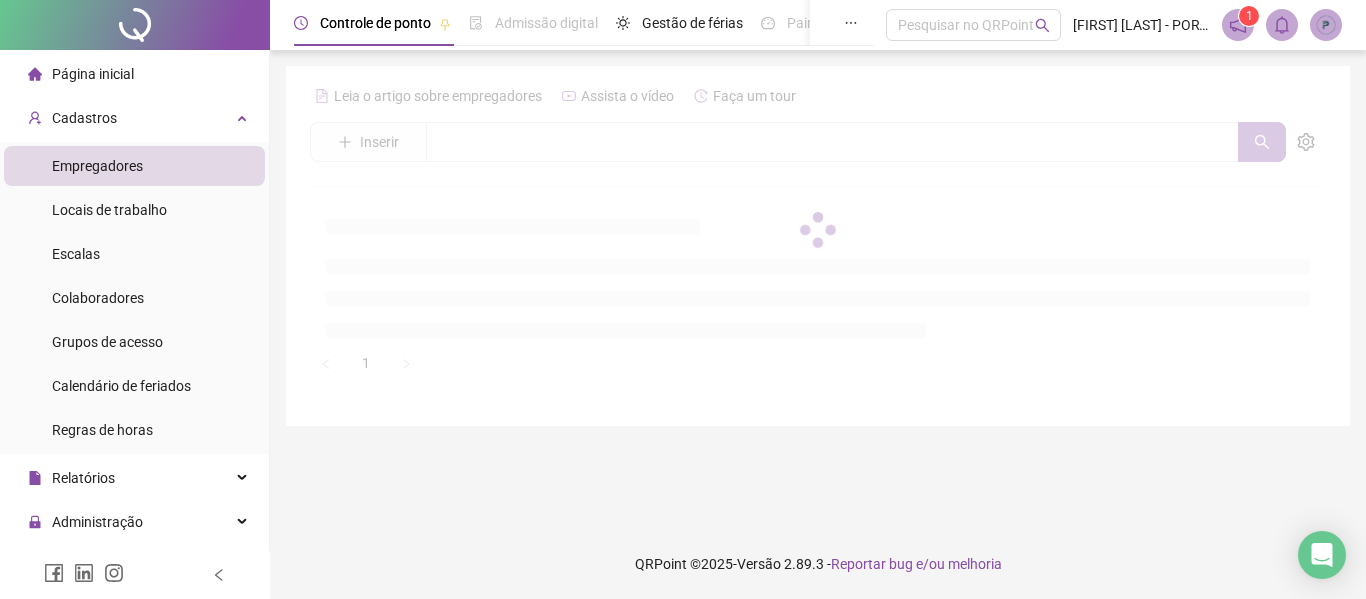 click at bounding box center [818, 229] 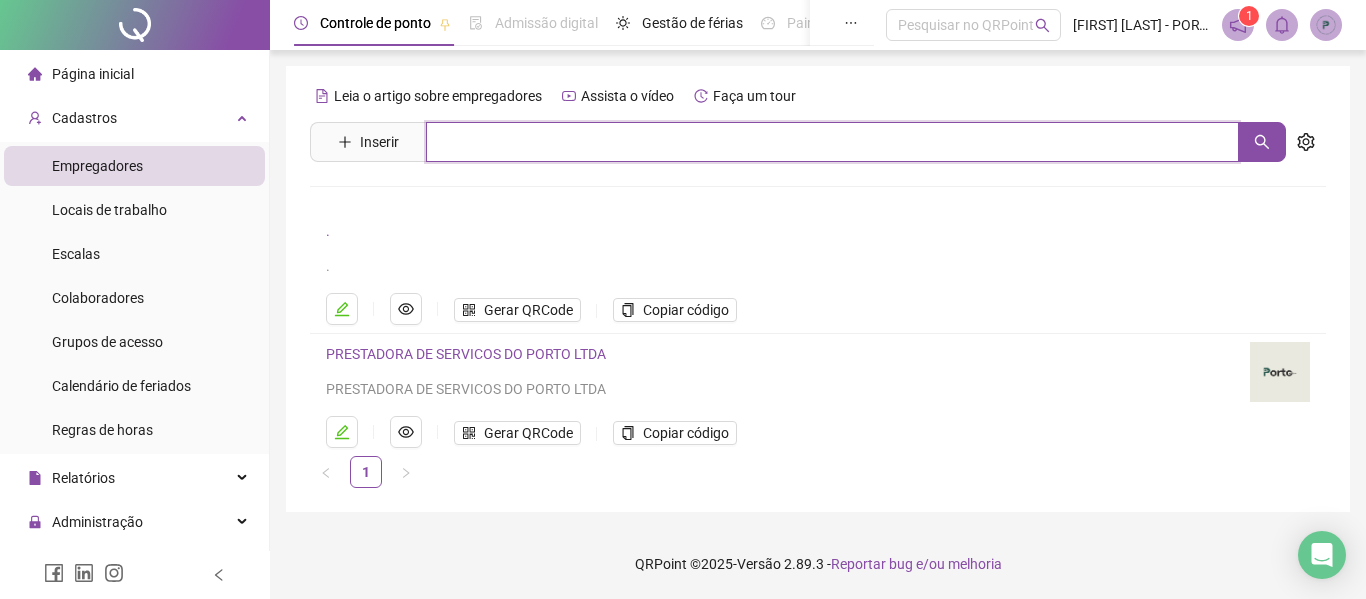 click at bounding box center (832, 142) 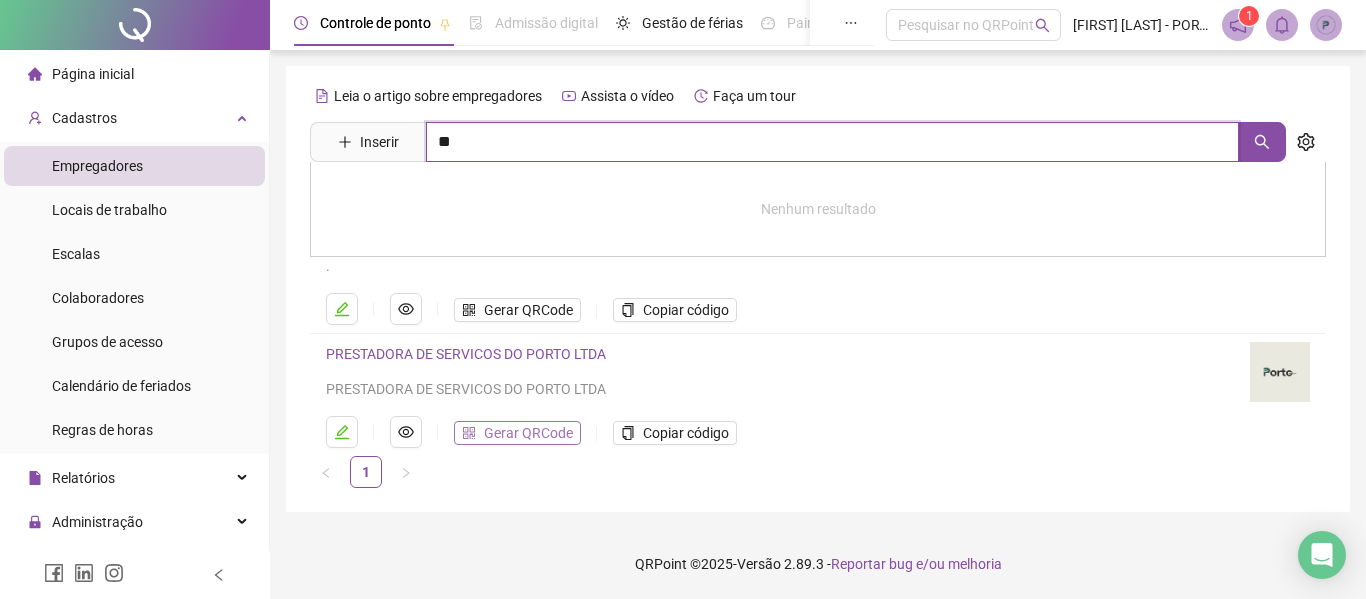 type on "**" 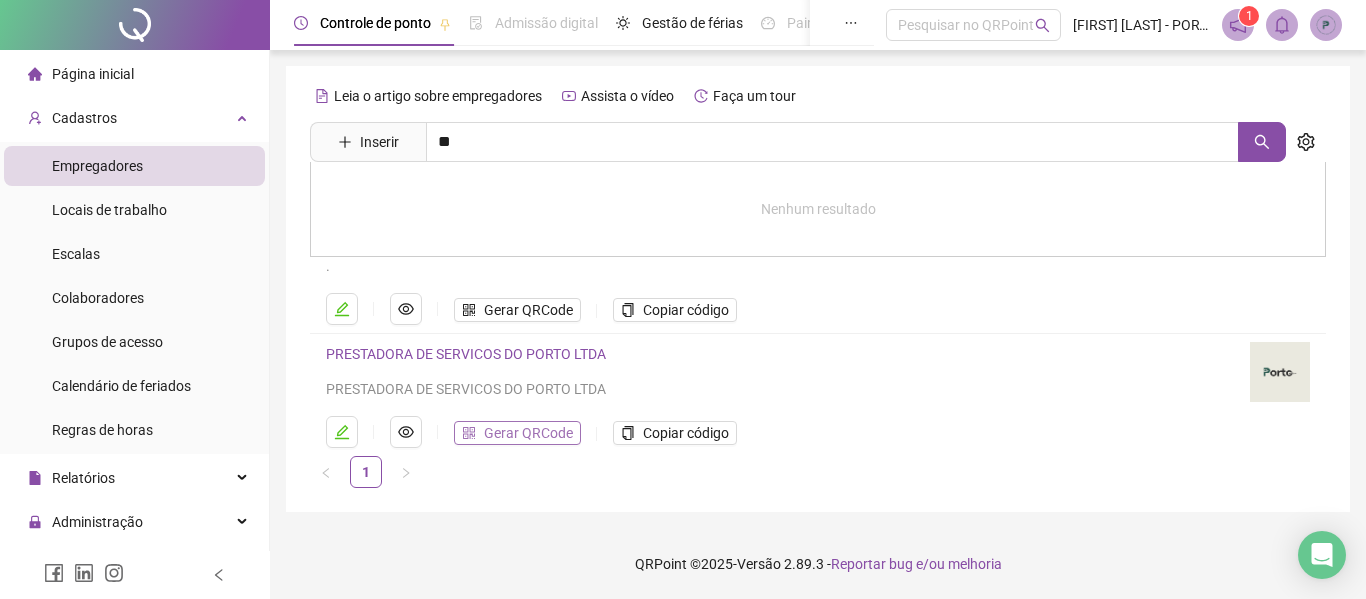 click on "Gerar QRCode" at bounding box center [528, 433] 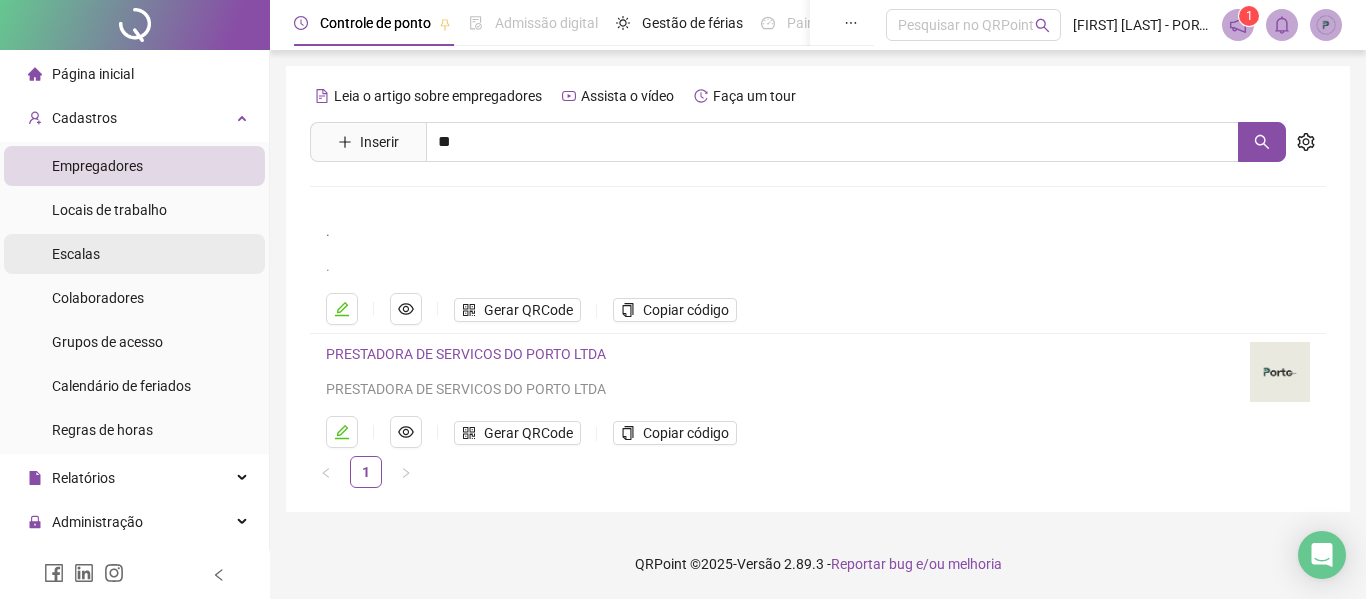 click on "Colaboradores" at bounding box center [98, 298] 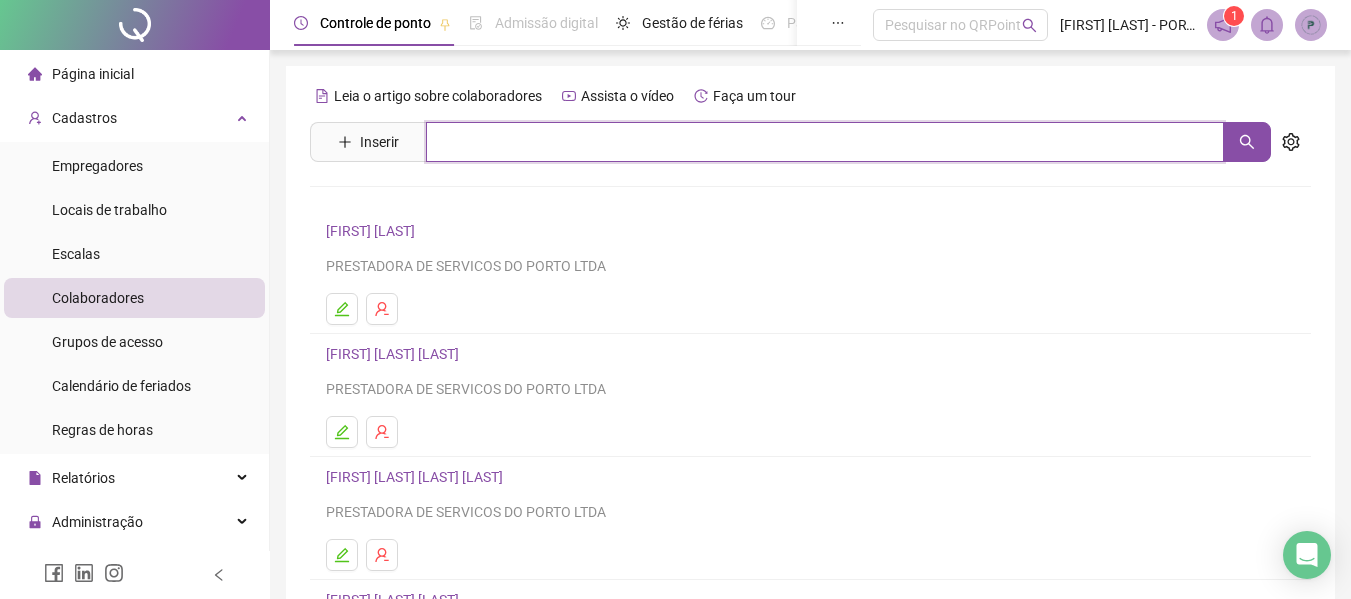 click at bounding box center [825, 142] 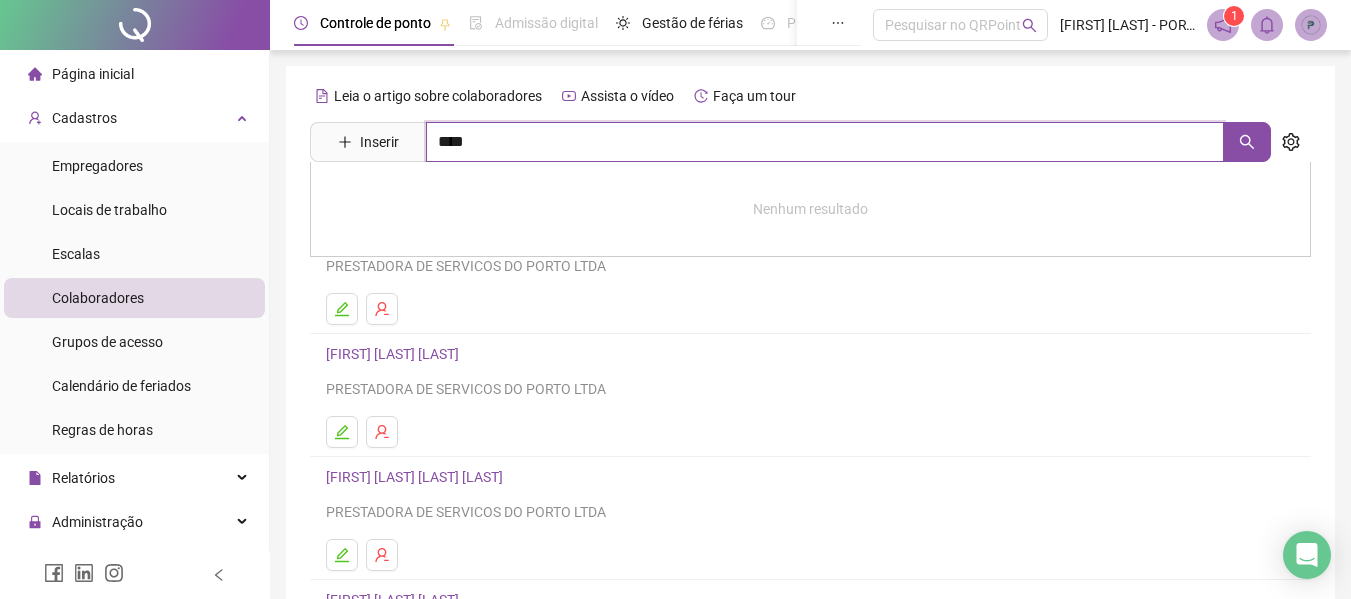 type on "****" 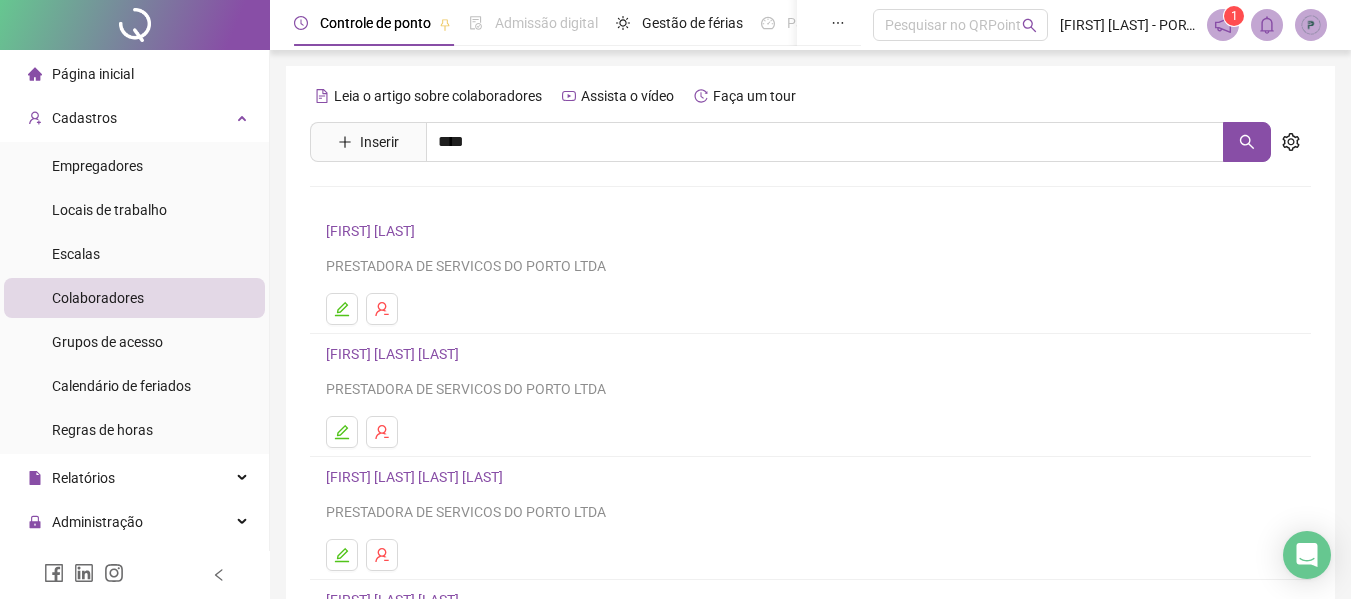 click on "[FIRST] [LAST] [LAST]" at bounding box center [413, 201] 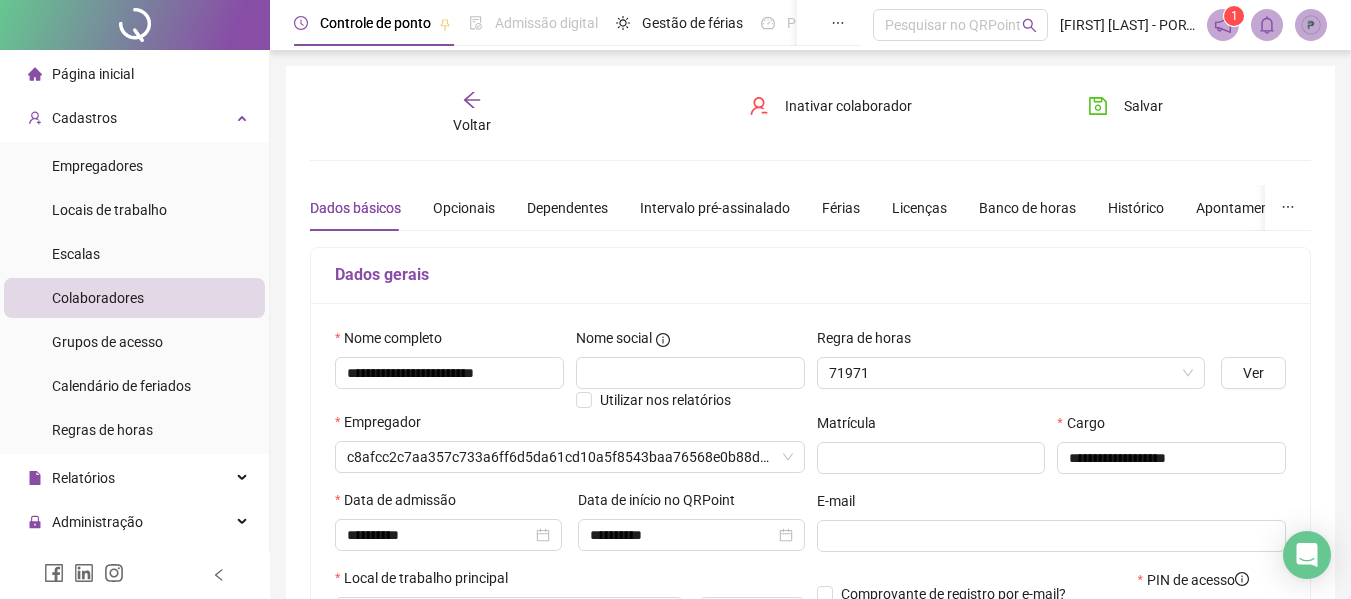 type on "**********" 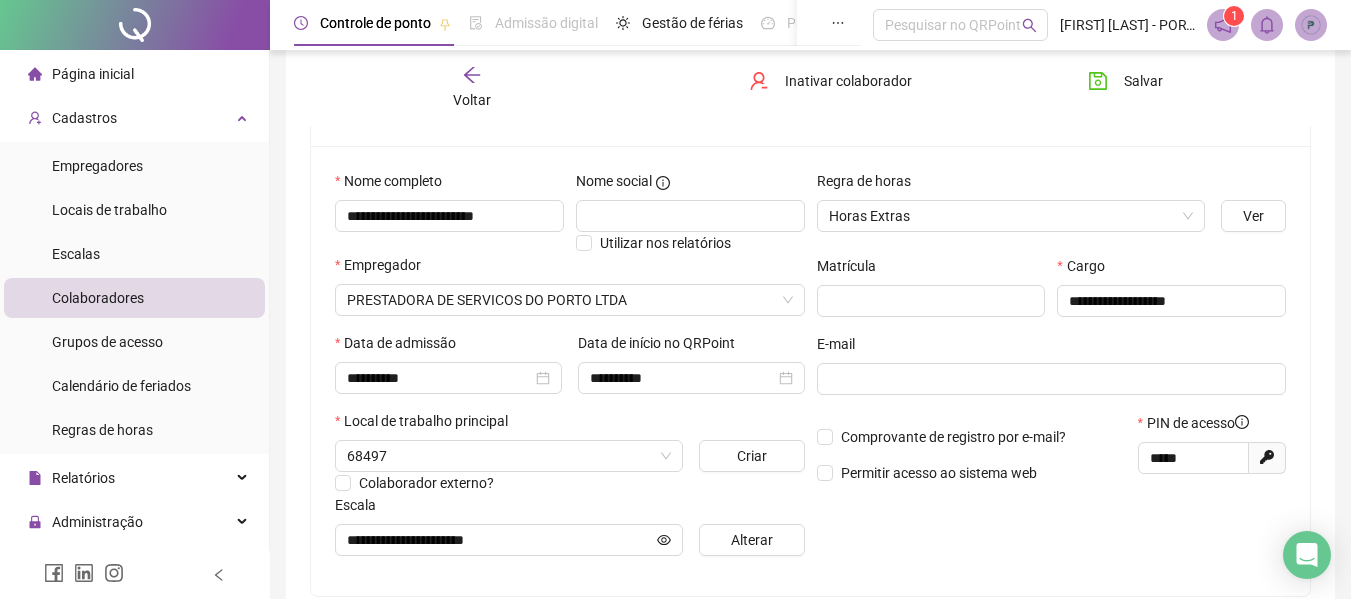 scroll, scrollTop: 300, scrollLeft: 0, axis: vertical 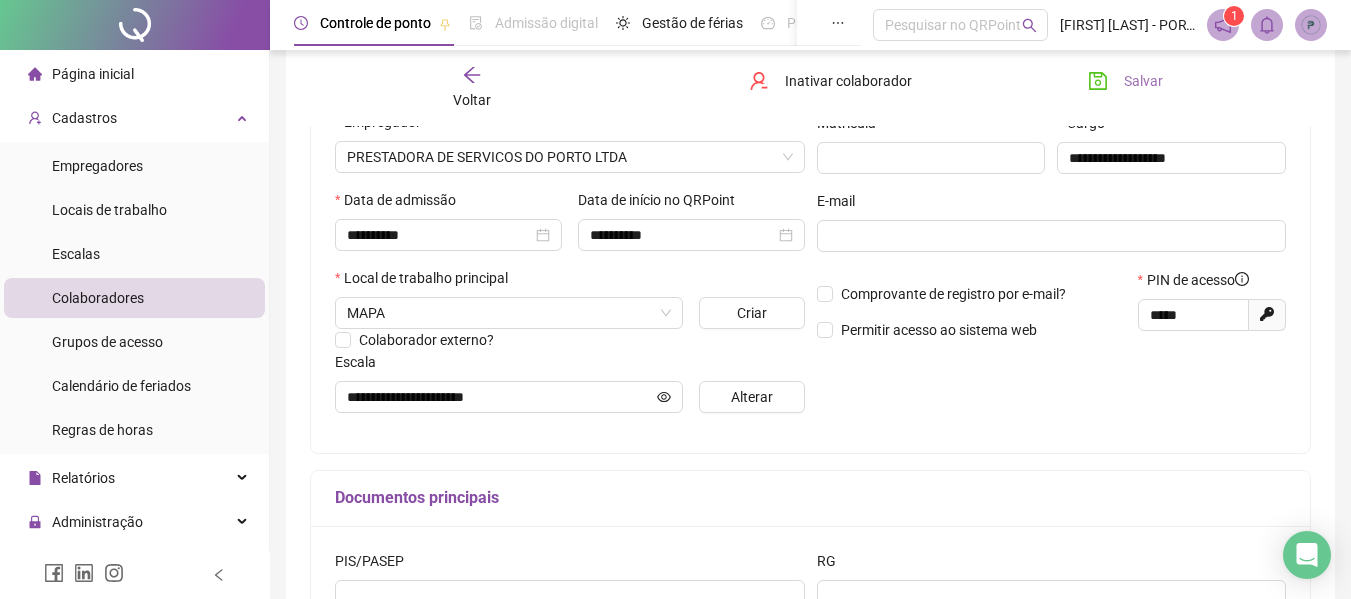 click on "Salvar" at bounding box center (1125, 81) 